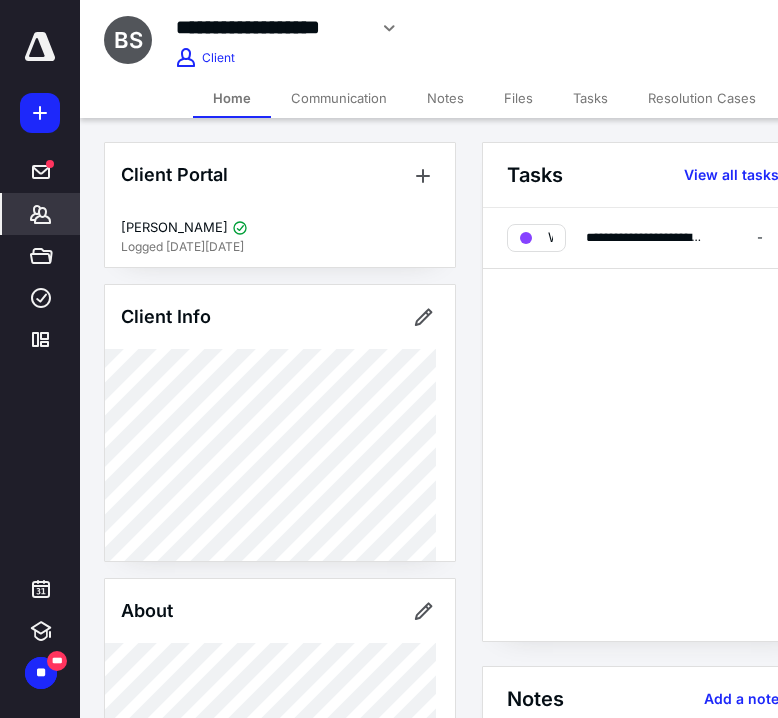 scroll, scrollTop: 0, scrollLeft: 0, axis: both 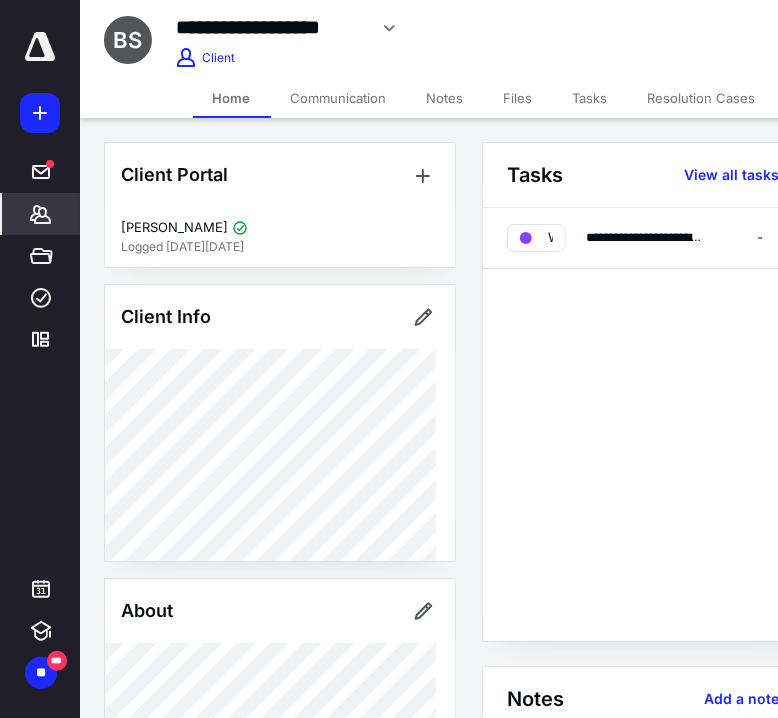 click on "*******" at bounding box center [41, 214] 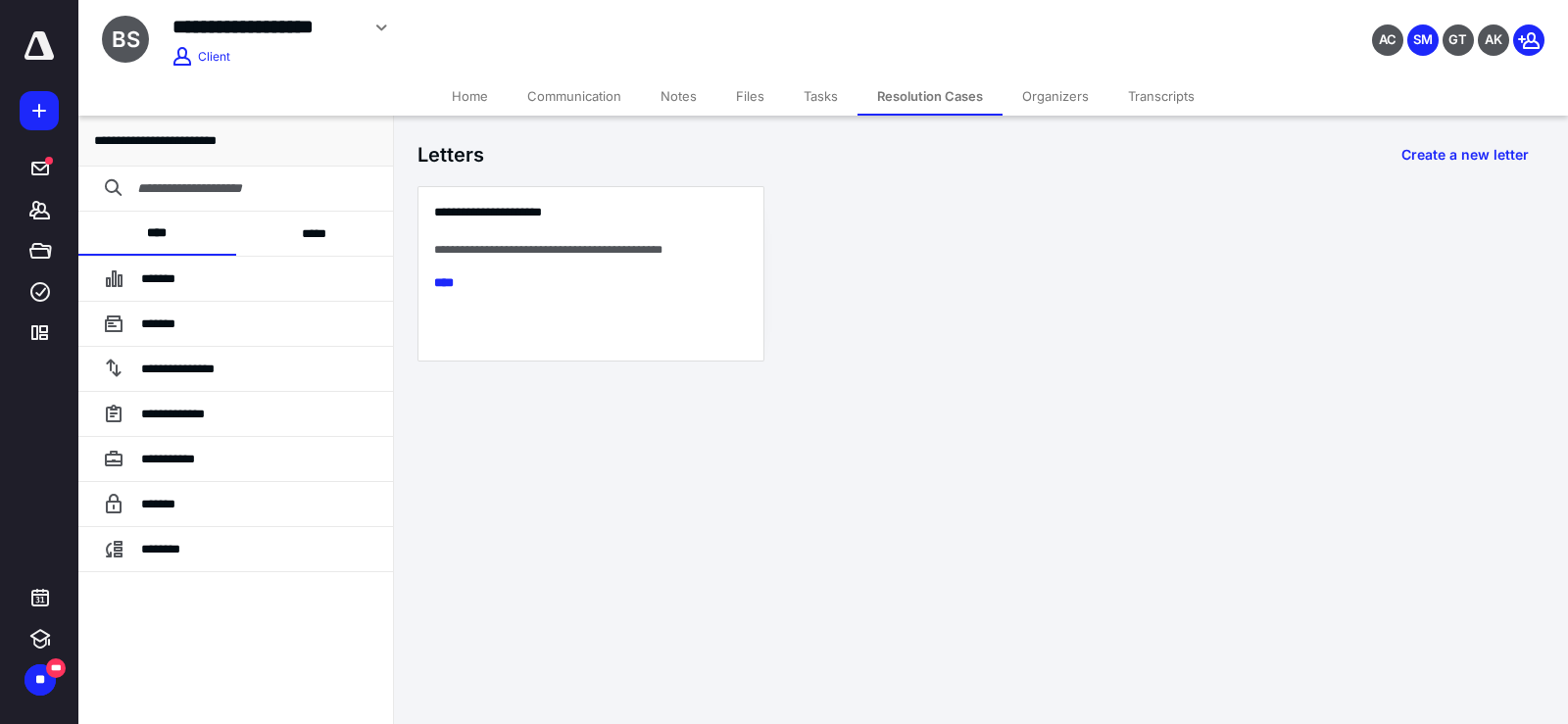 scroll, scrollTop: 0, scrollLeft: 0, axis: both 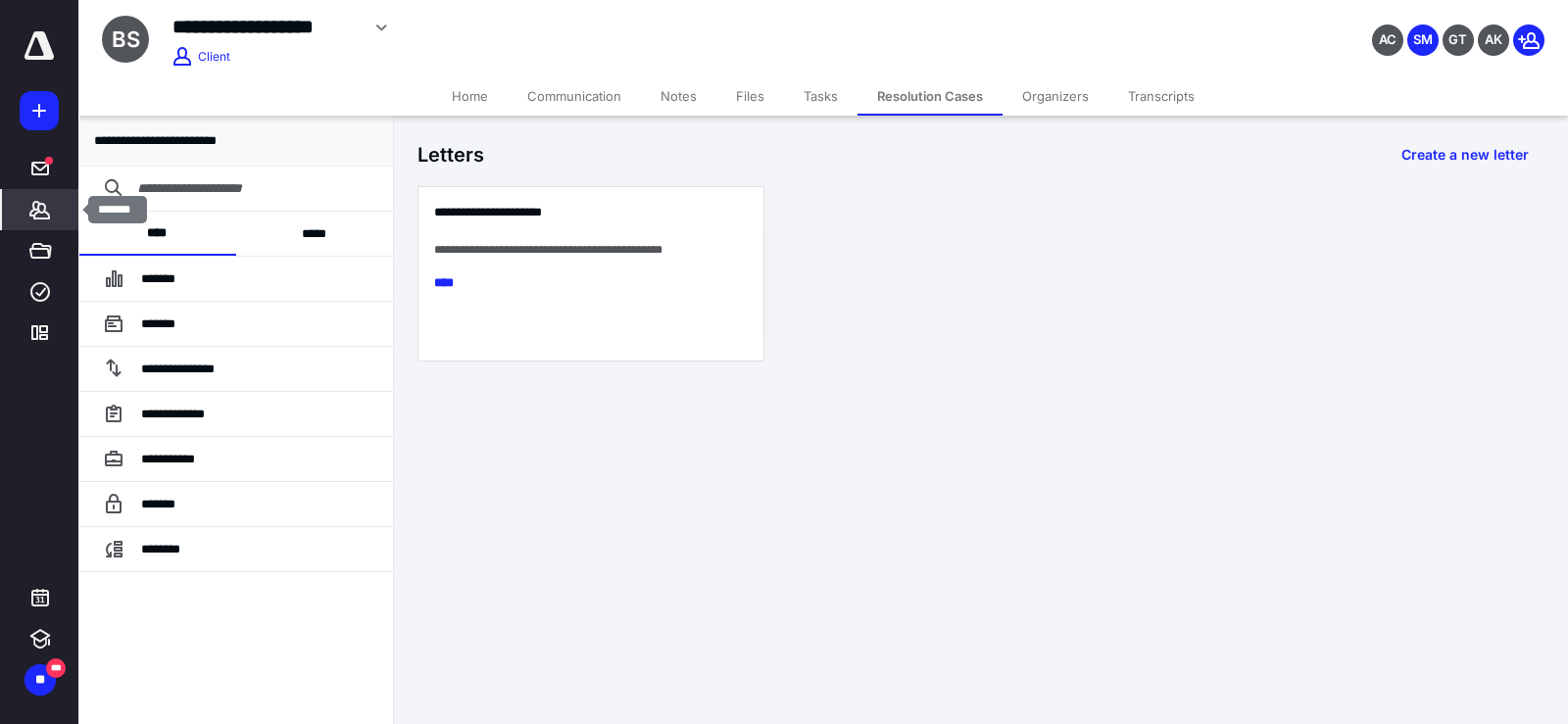 click on "*******" at bounding box center [40, 210] 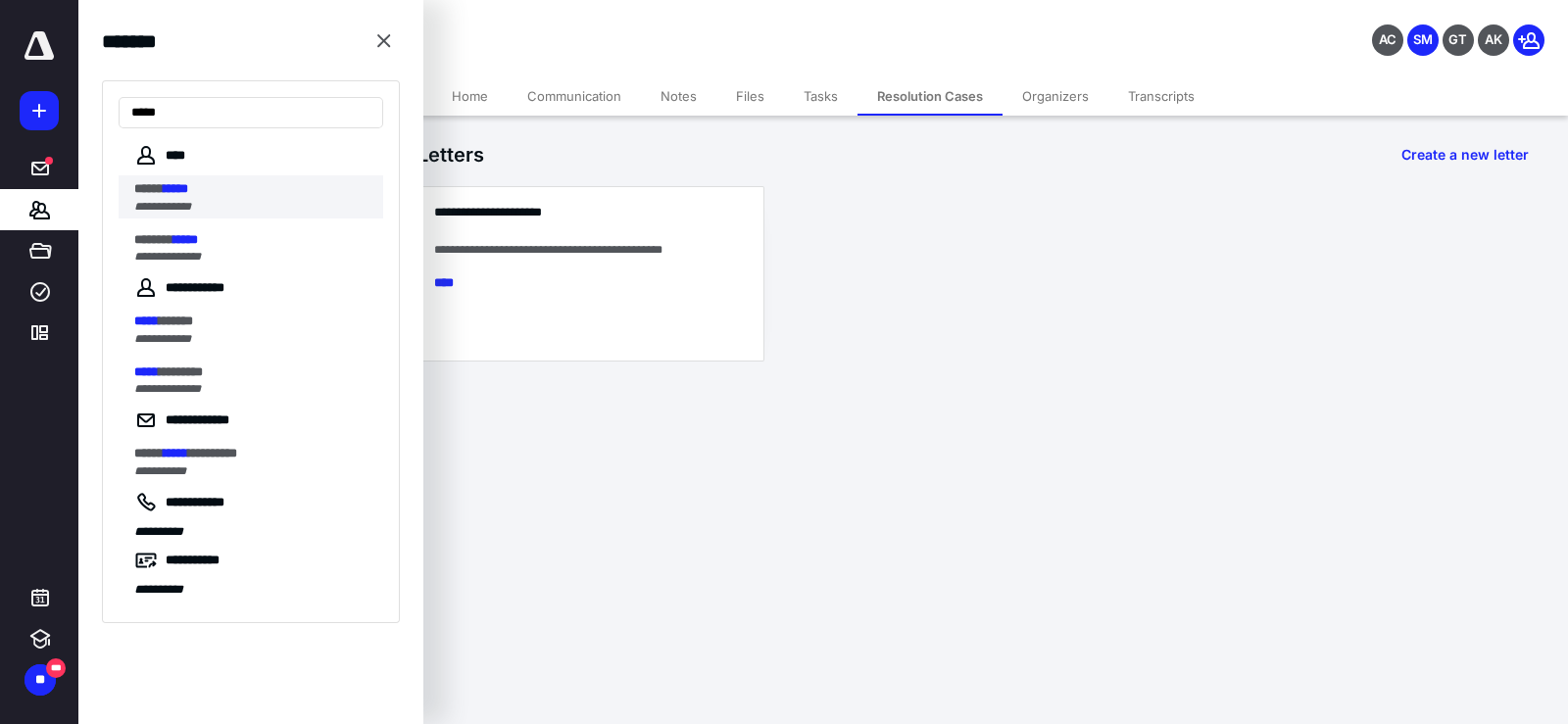 type on "*****" 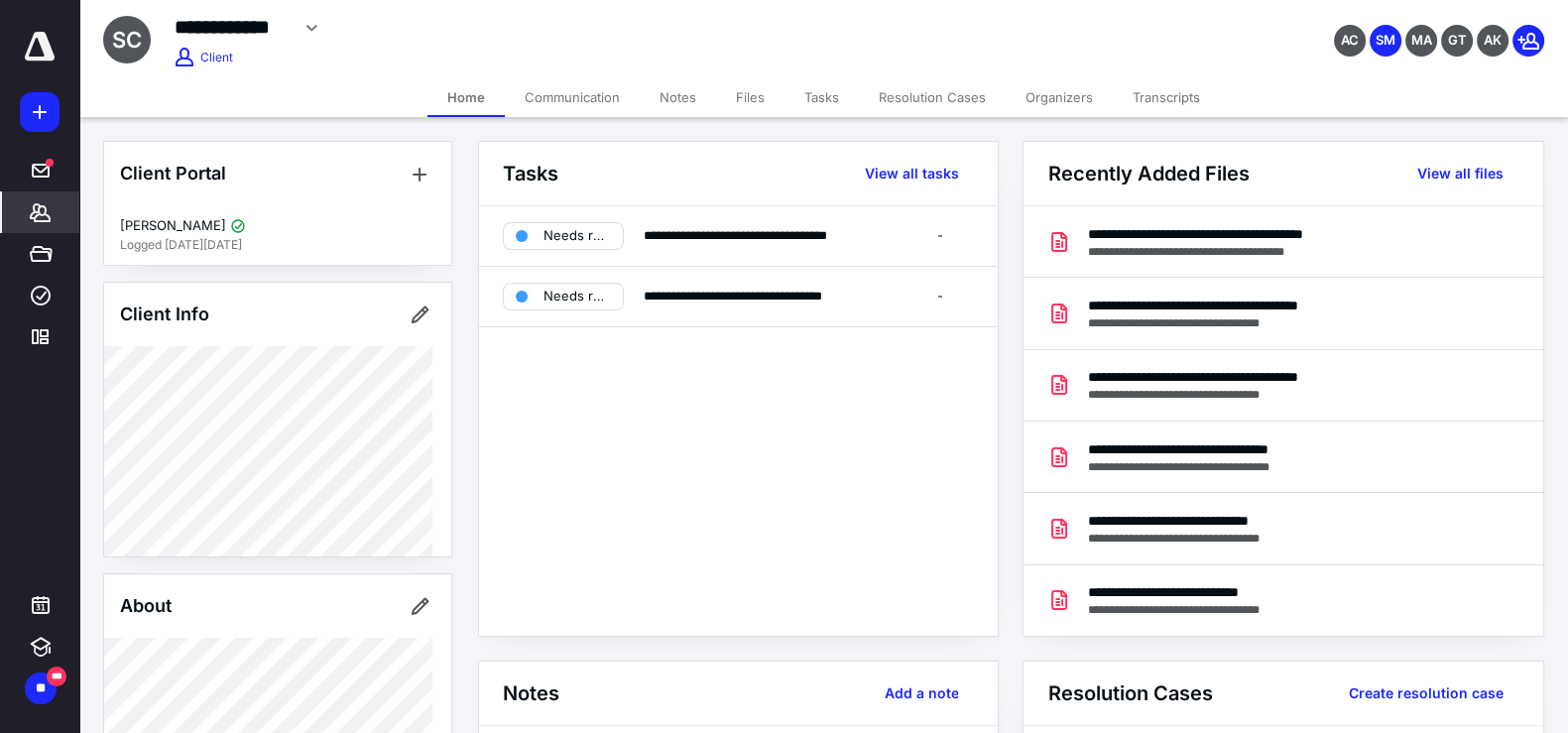 click on "Files" at bounding box center (750, 97) 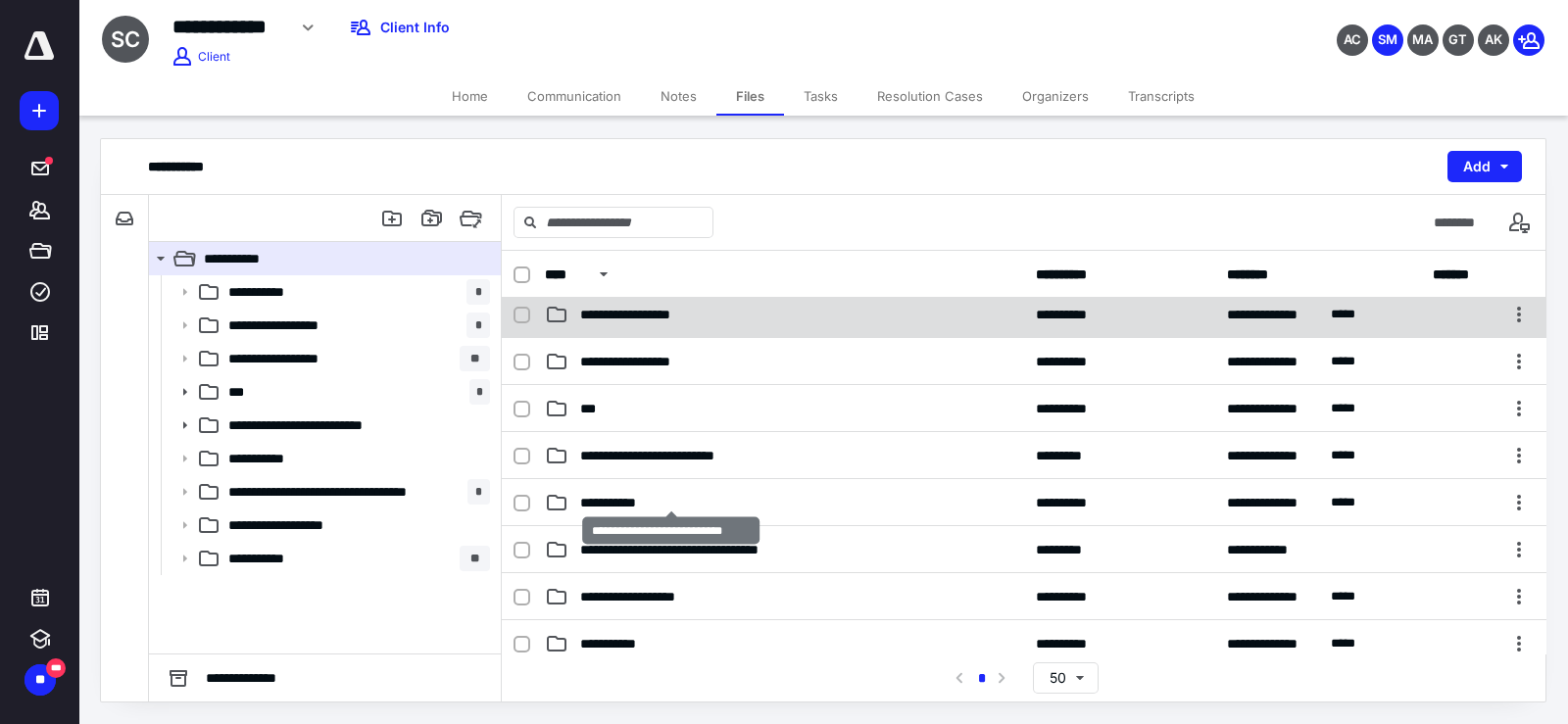 scroll, scrollTop: 0, scrollLeft: 0, axis: both 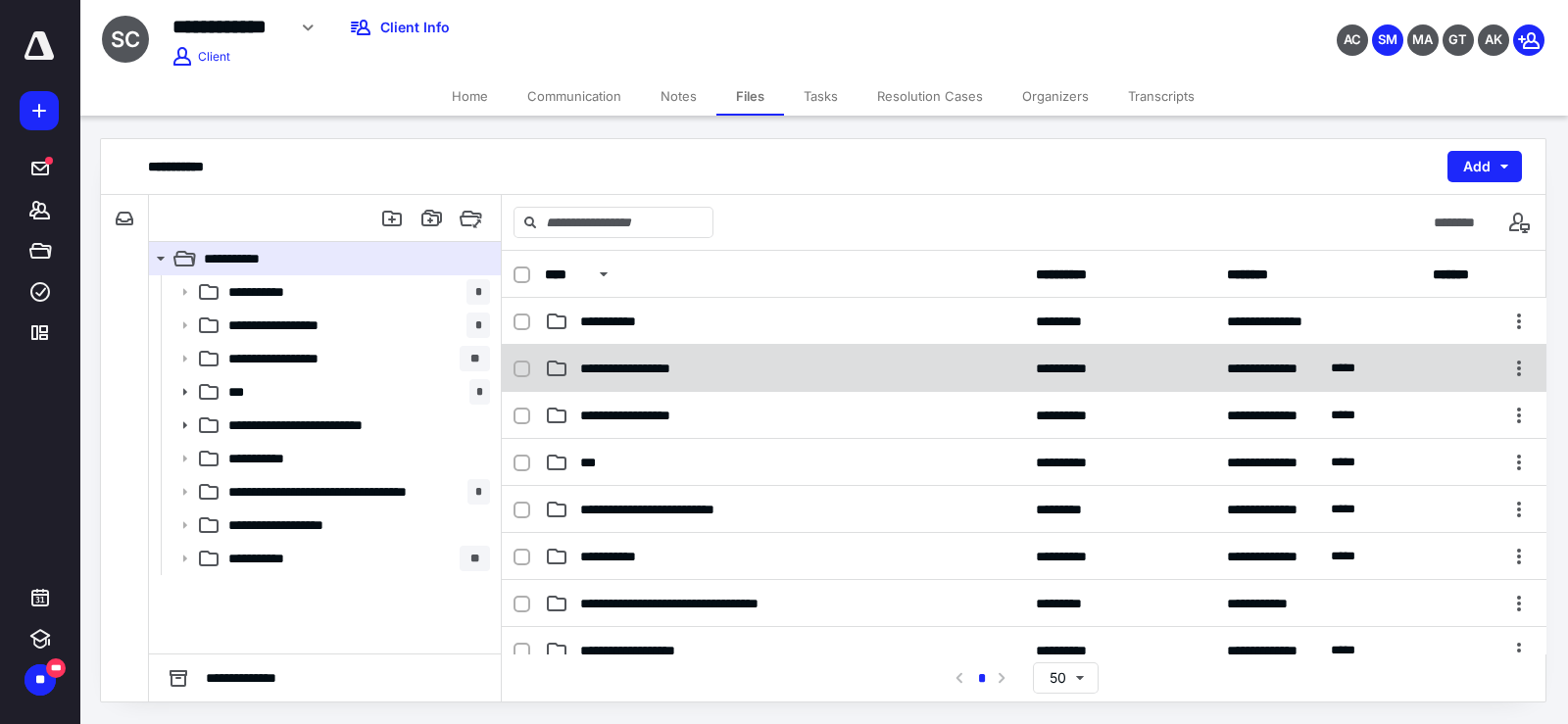 click on "**********" at bounding box center (784, 368) 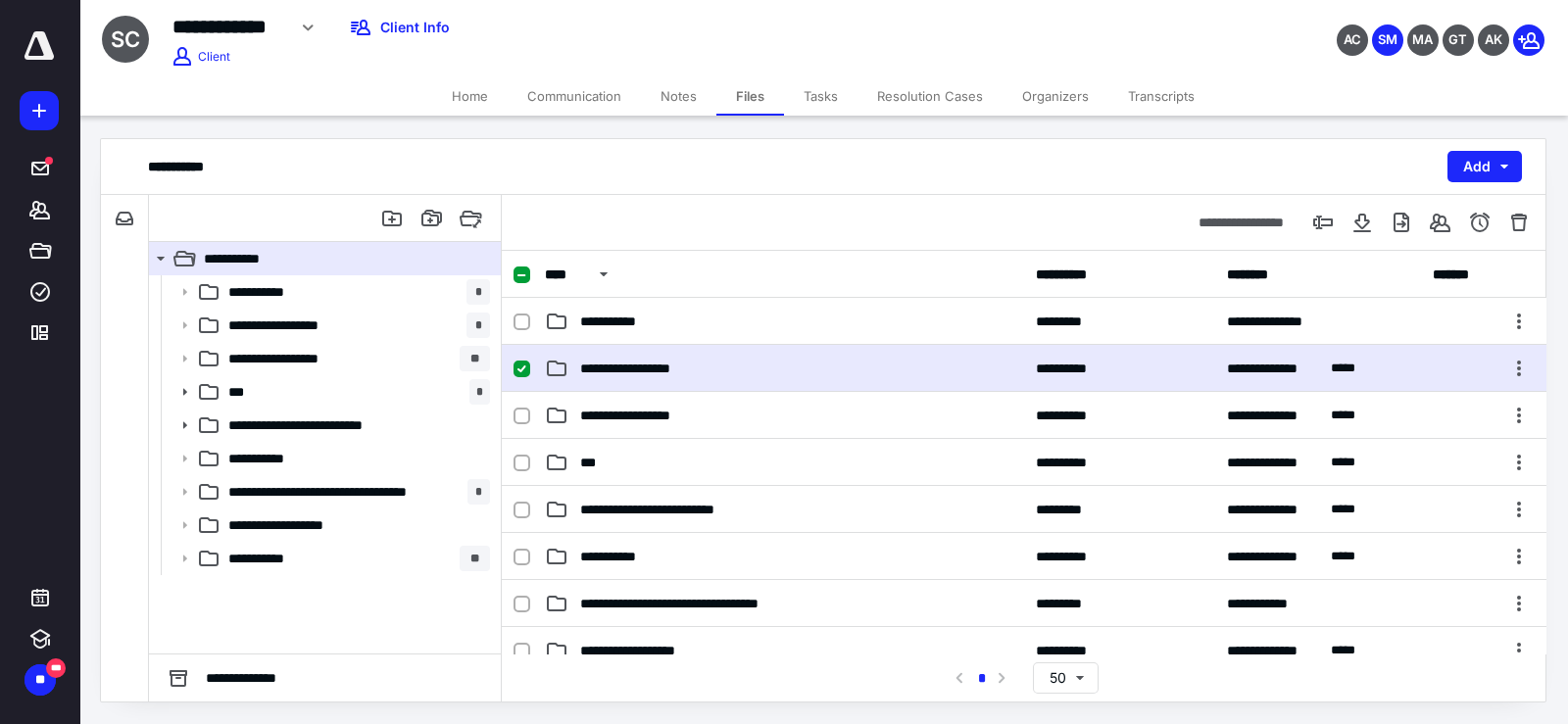 click on "**********" at bounding box center [784, 368] 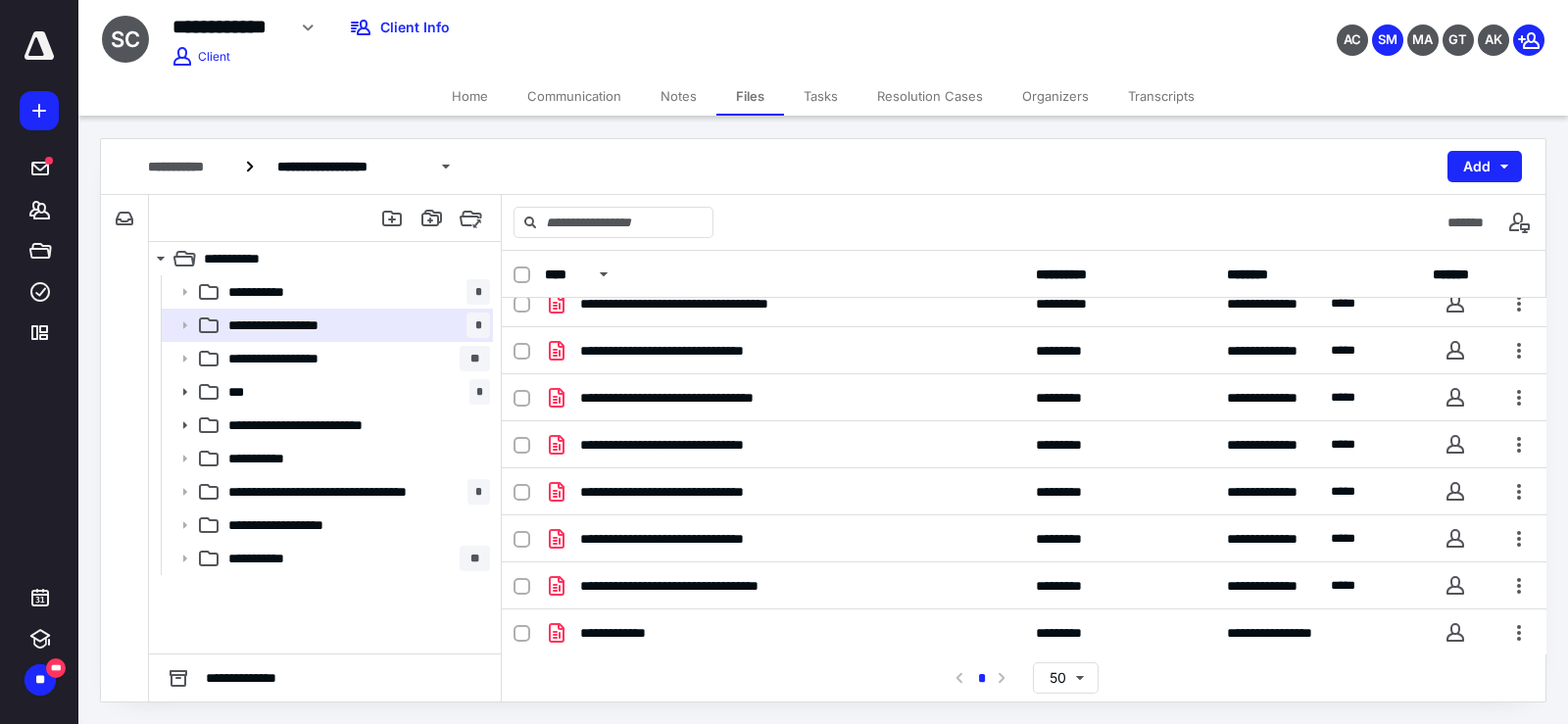 scroll, scrollTop: 0, scrollLeft: 0, axis: both 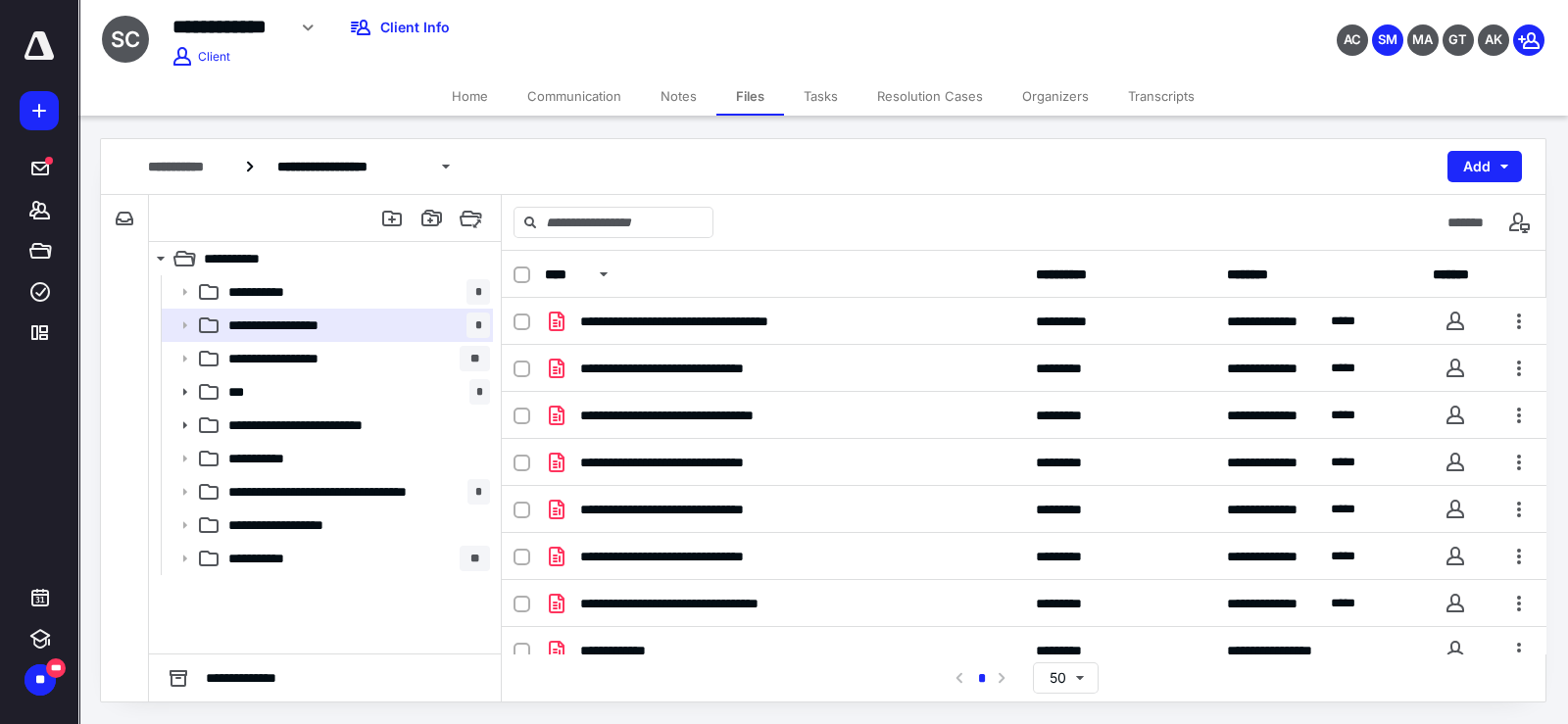 click on "Resolution Cases" at bounding box center (930, 96) 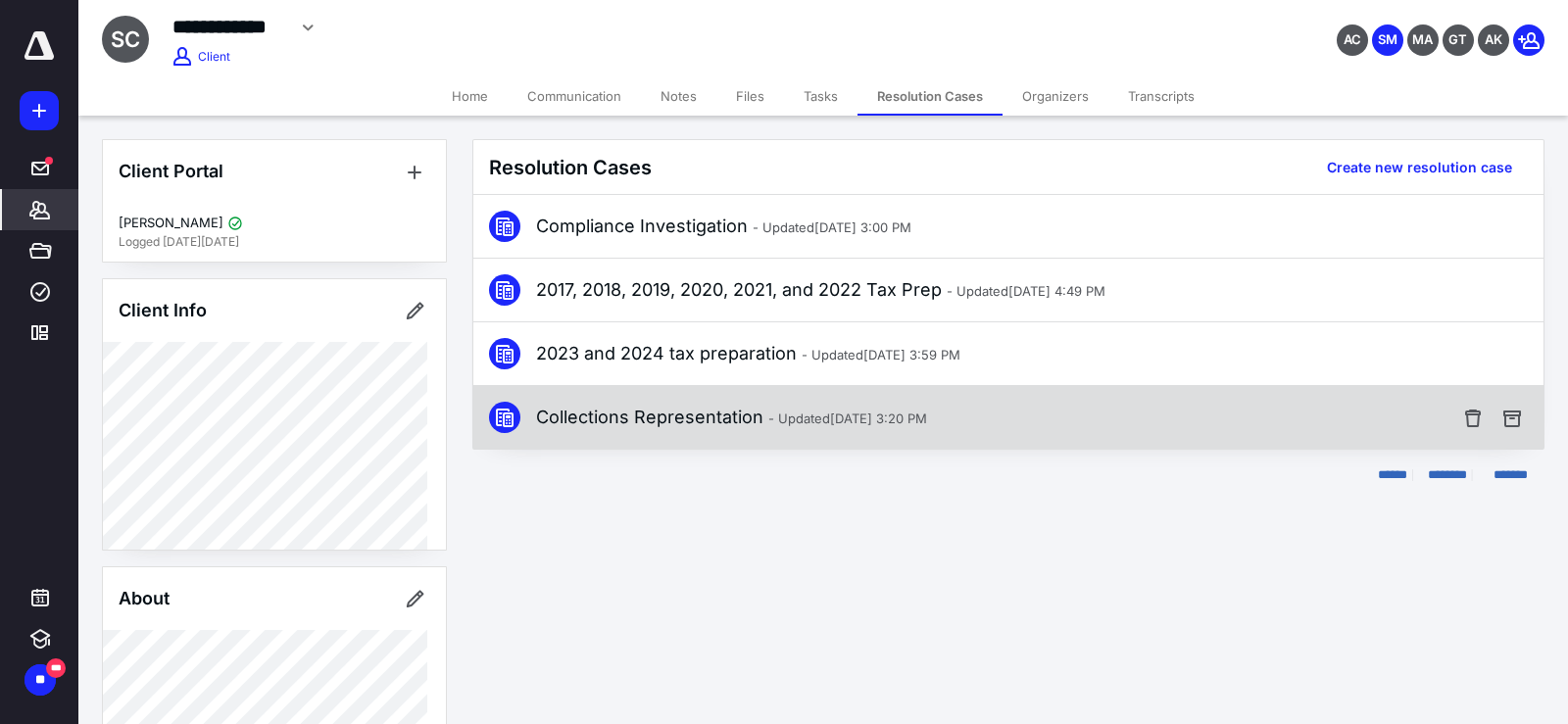 click on "Collections Representation   - Updated  [DATE] 3:20 PM" at bounding box center (731, 417) 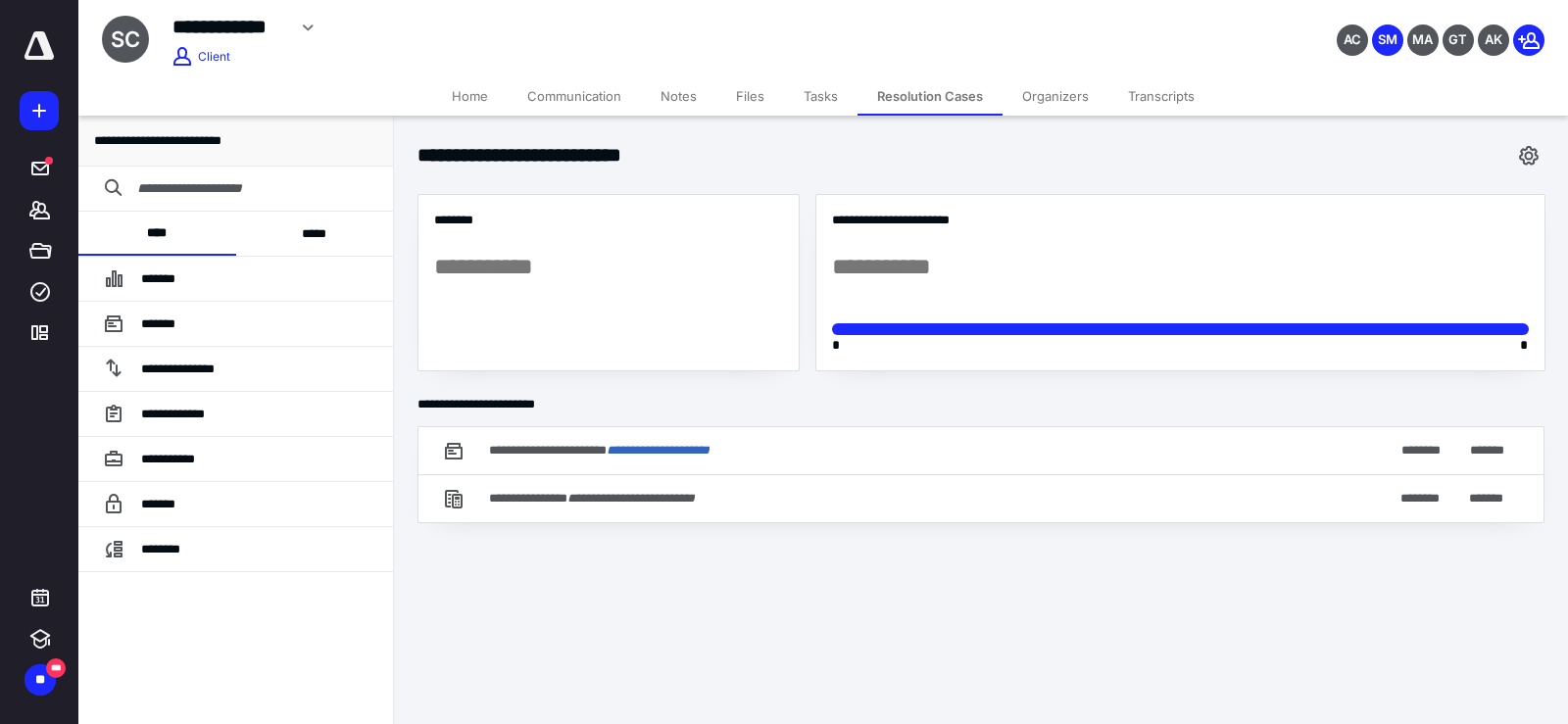 click on "*****" at bounding box center (315, 233) 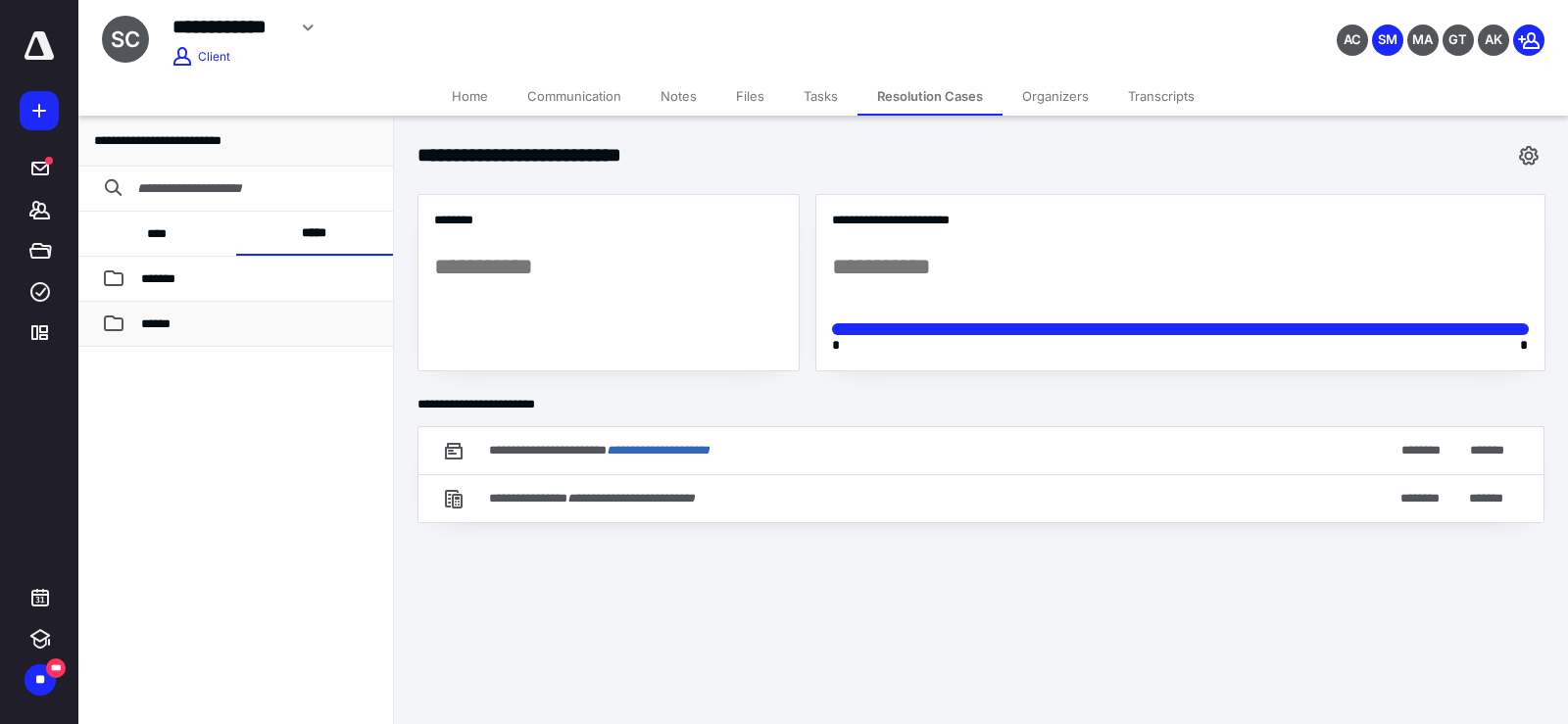 click on "******" at bounding box center [259, 324] 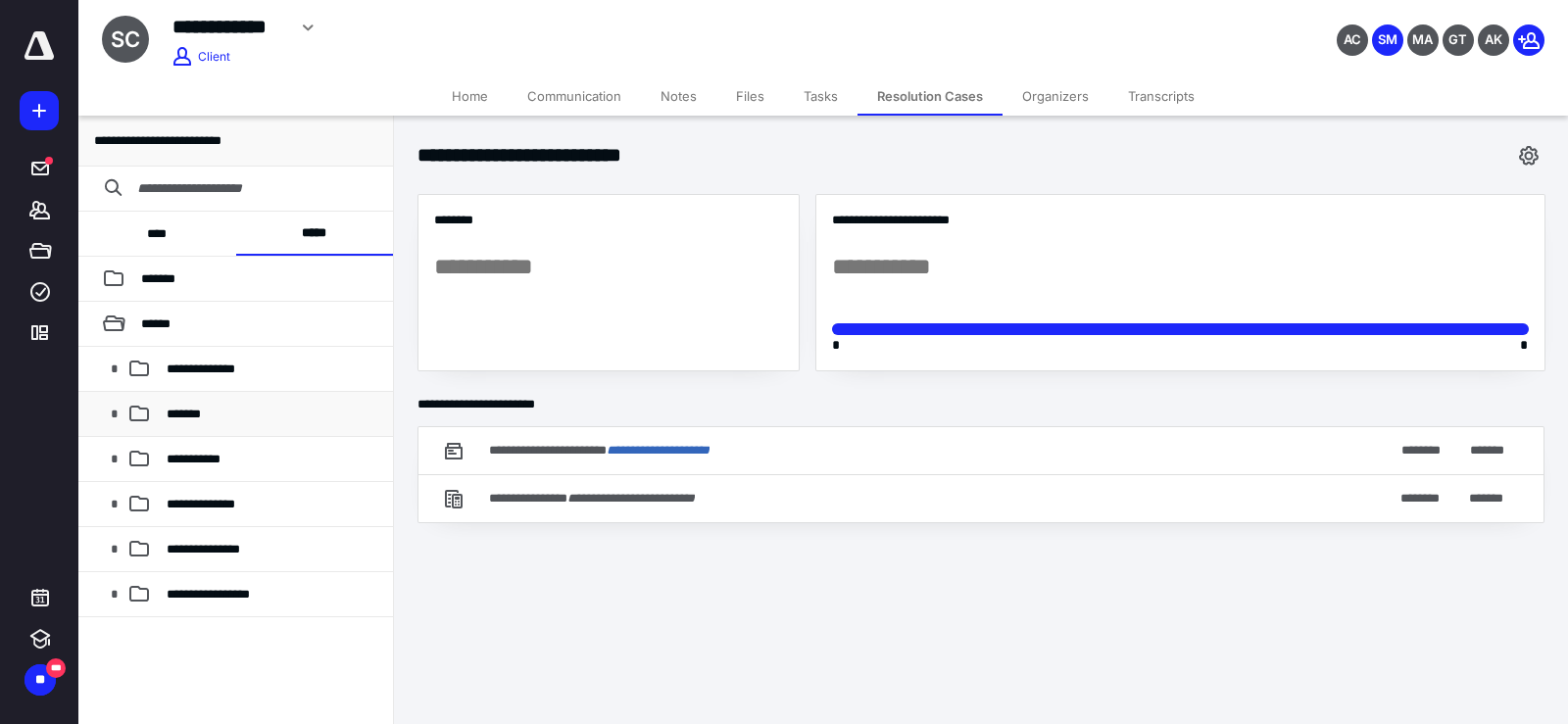 click on "*******" at bounding box center [271, 414] 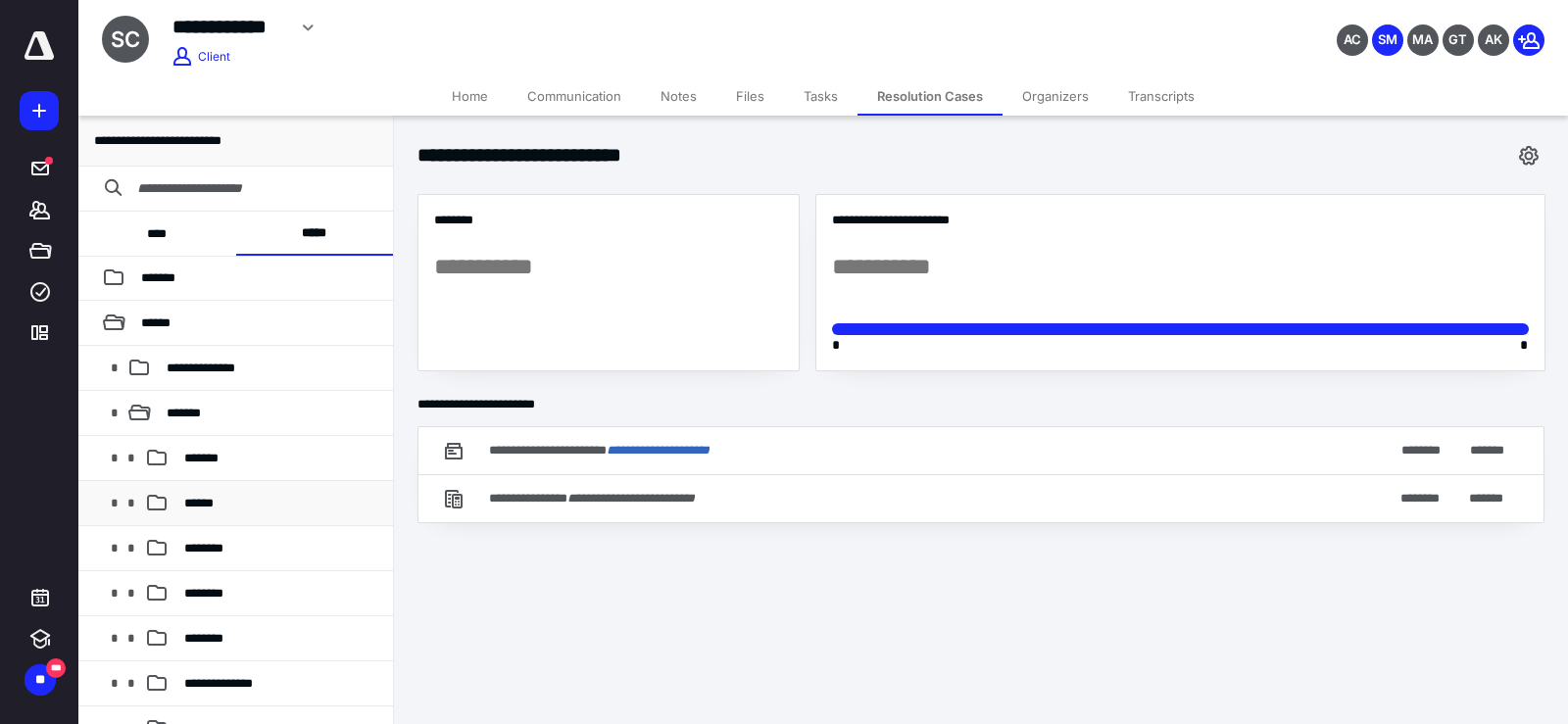 scroll, scrollTop: 0, scrollLeft: 0, axis: both 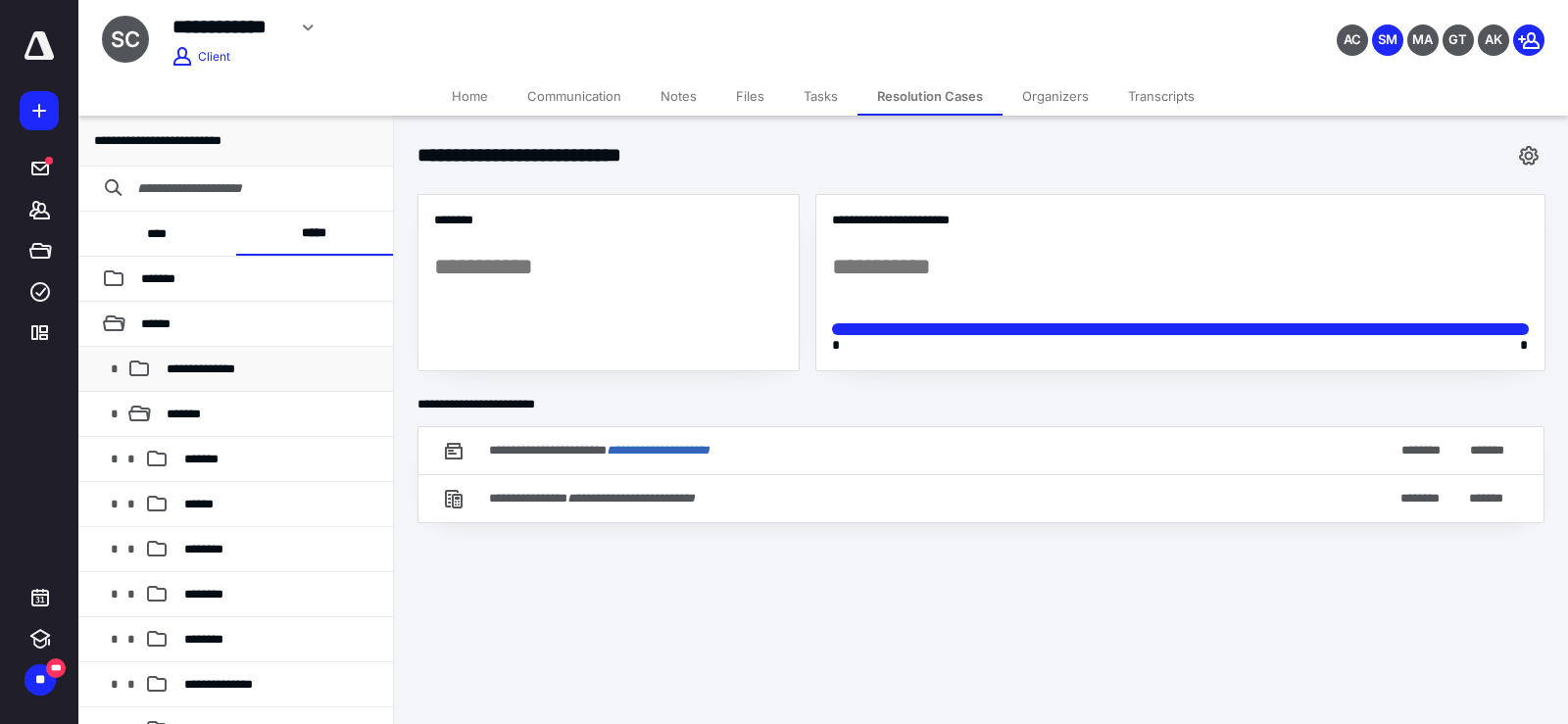 click on "**********" at bounding box center [235, 369] 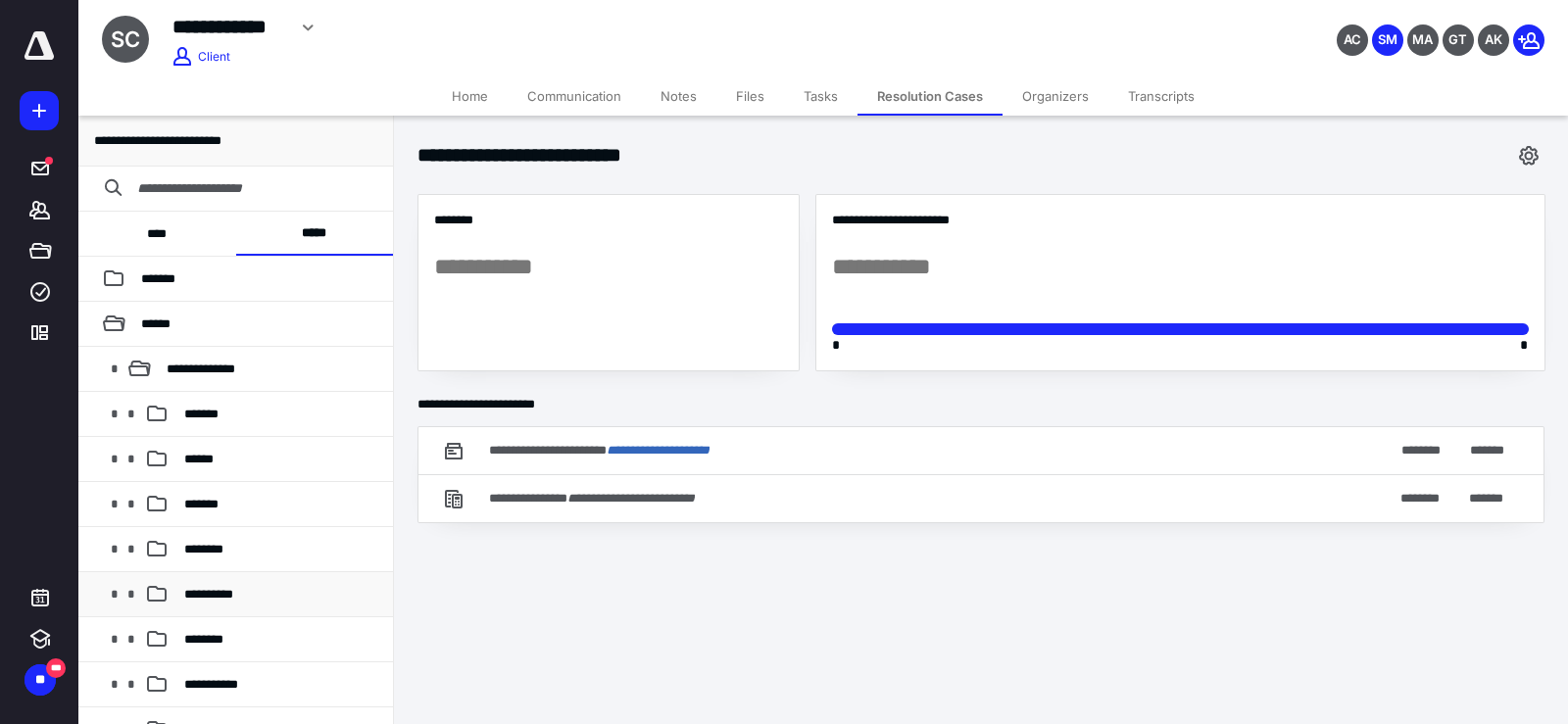 click on "**********" at bounding box center (235, 595) 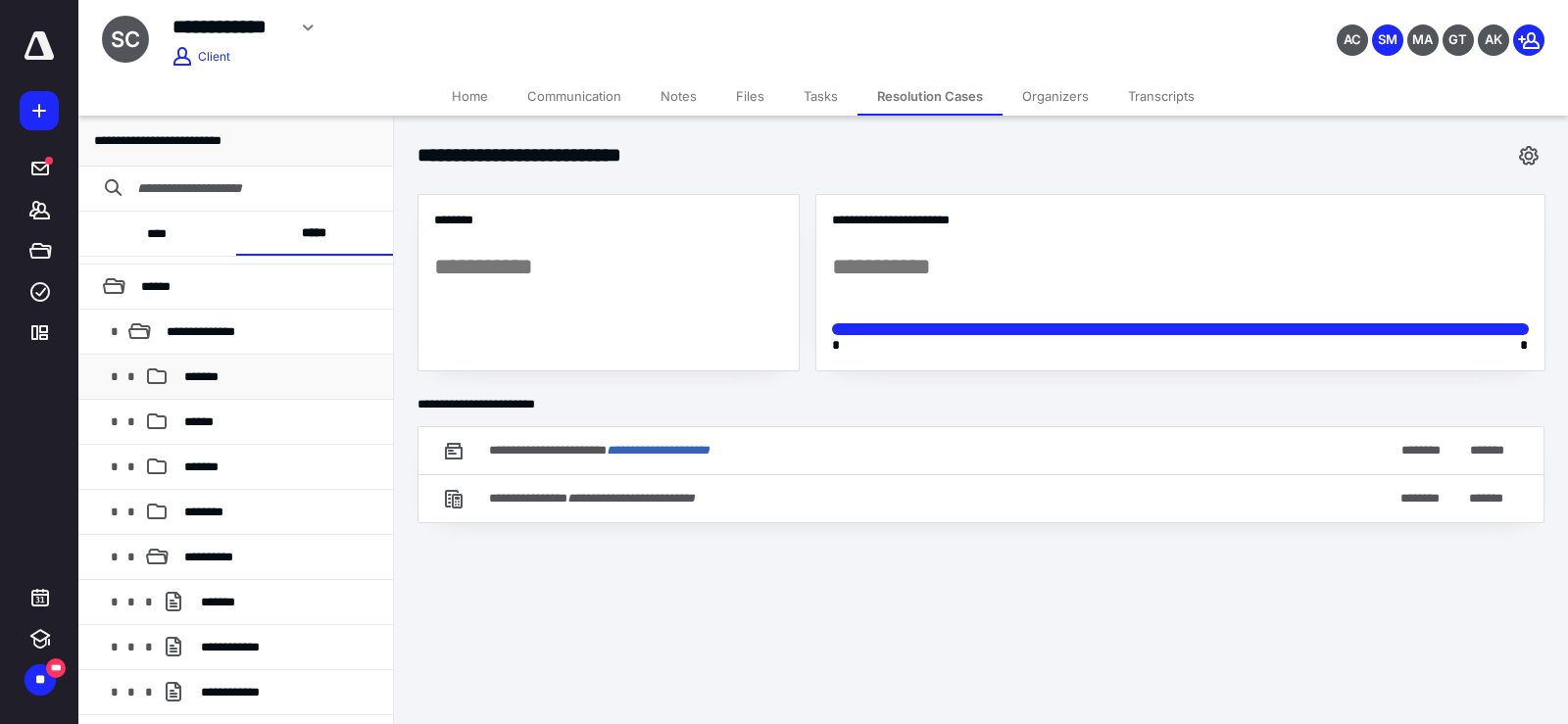 scroll, scrollTop: 0, scrollLeft: 0, axis: both 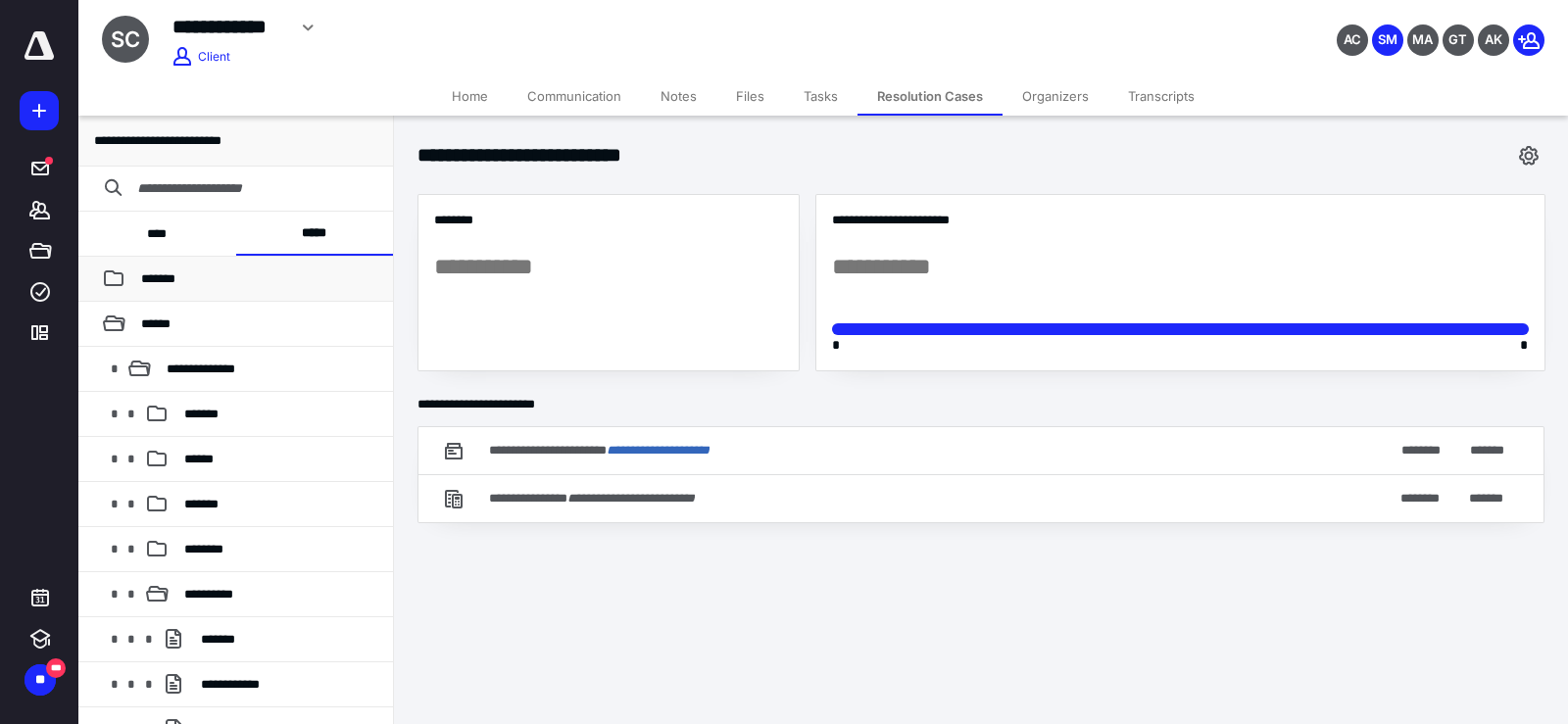 click on "*******" at bounding box center [259, 279] 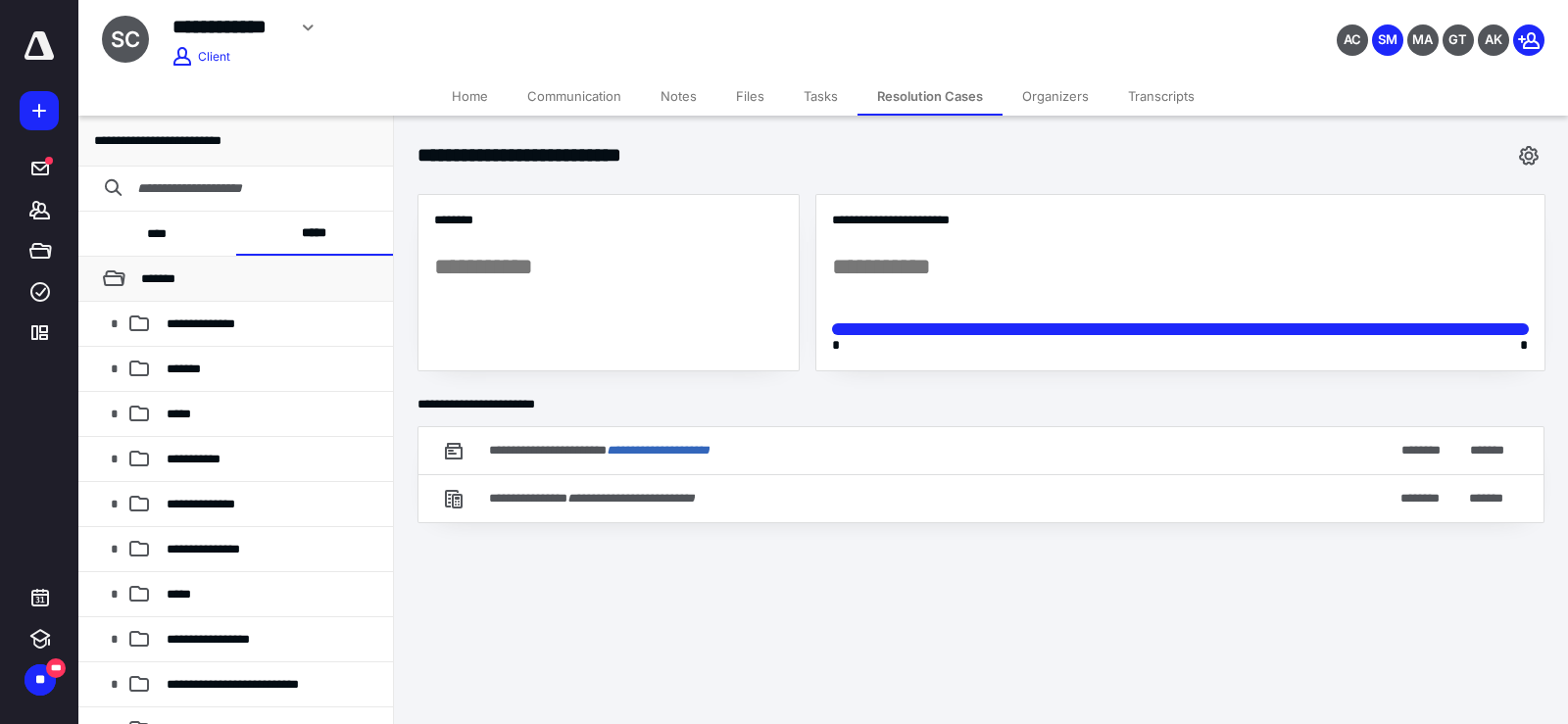 click on "*******" at bounding box center [259, 279] 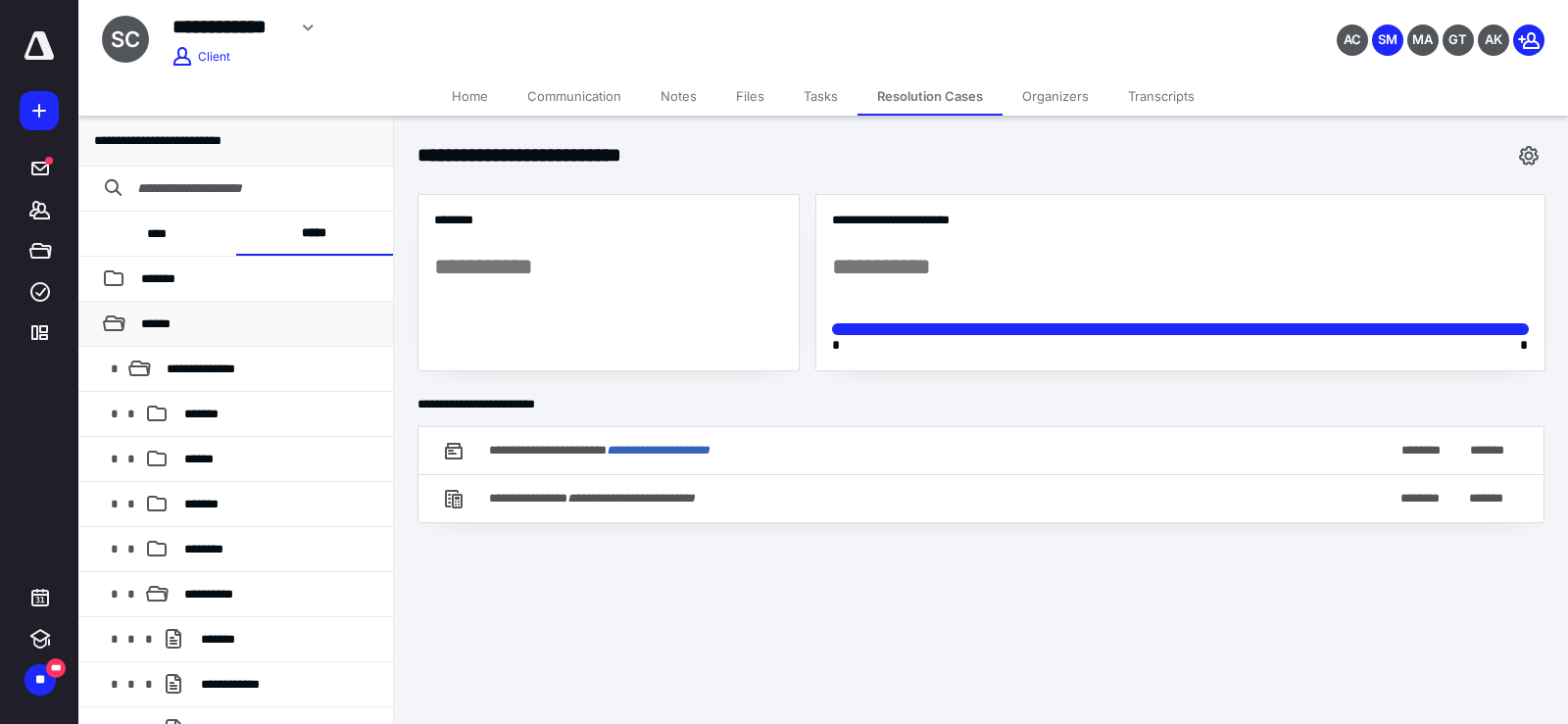 click on "******" at bounding box center [235, 324] 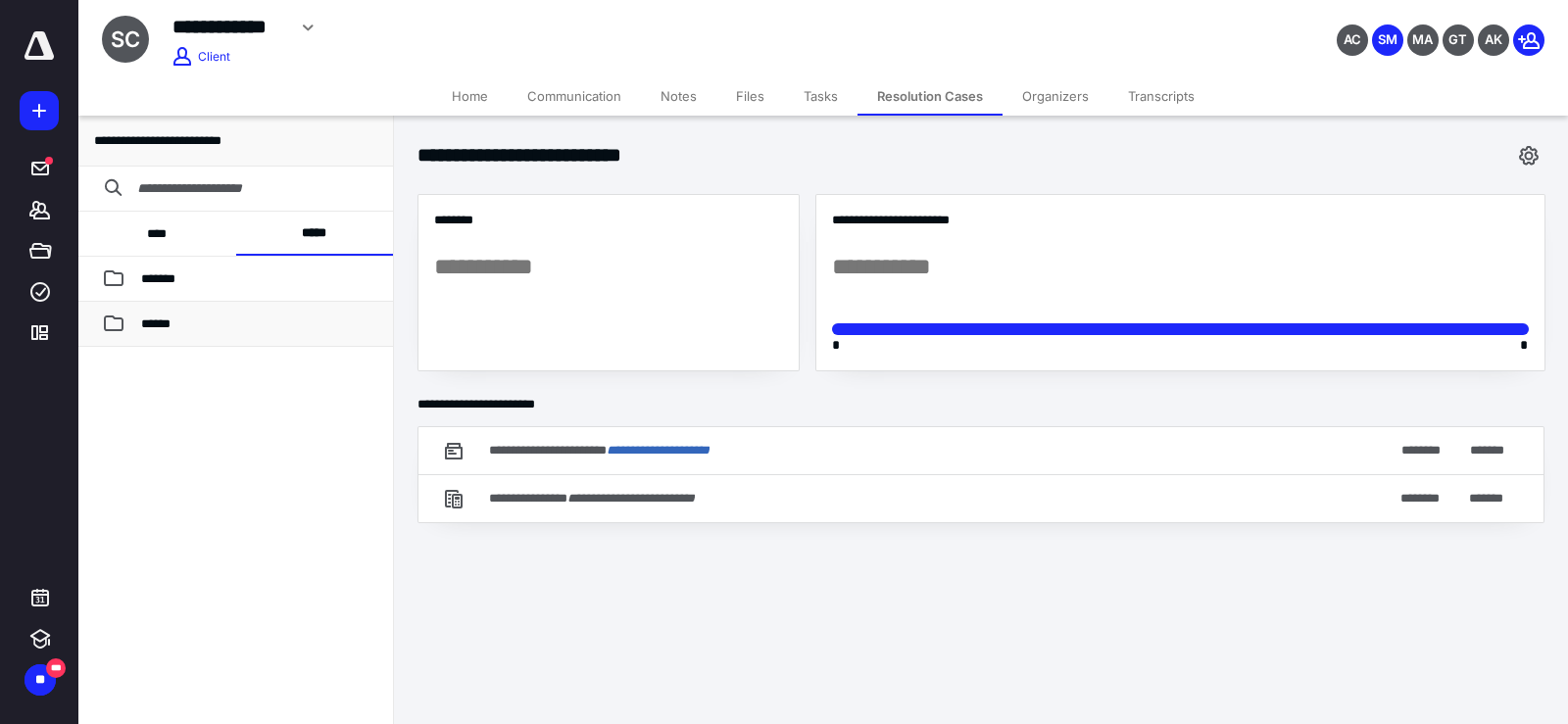 click on "******" at bounding box center (259, 324) 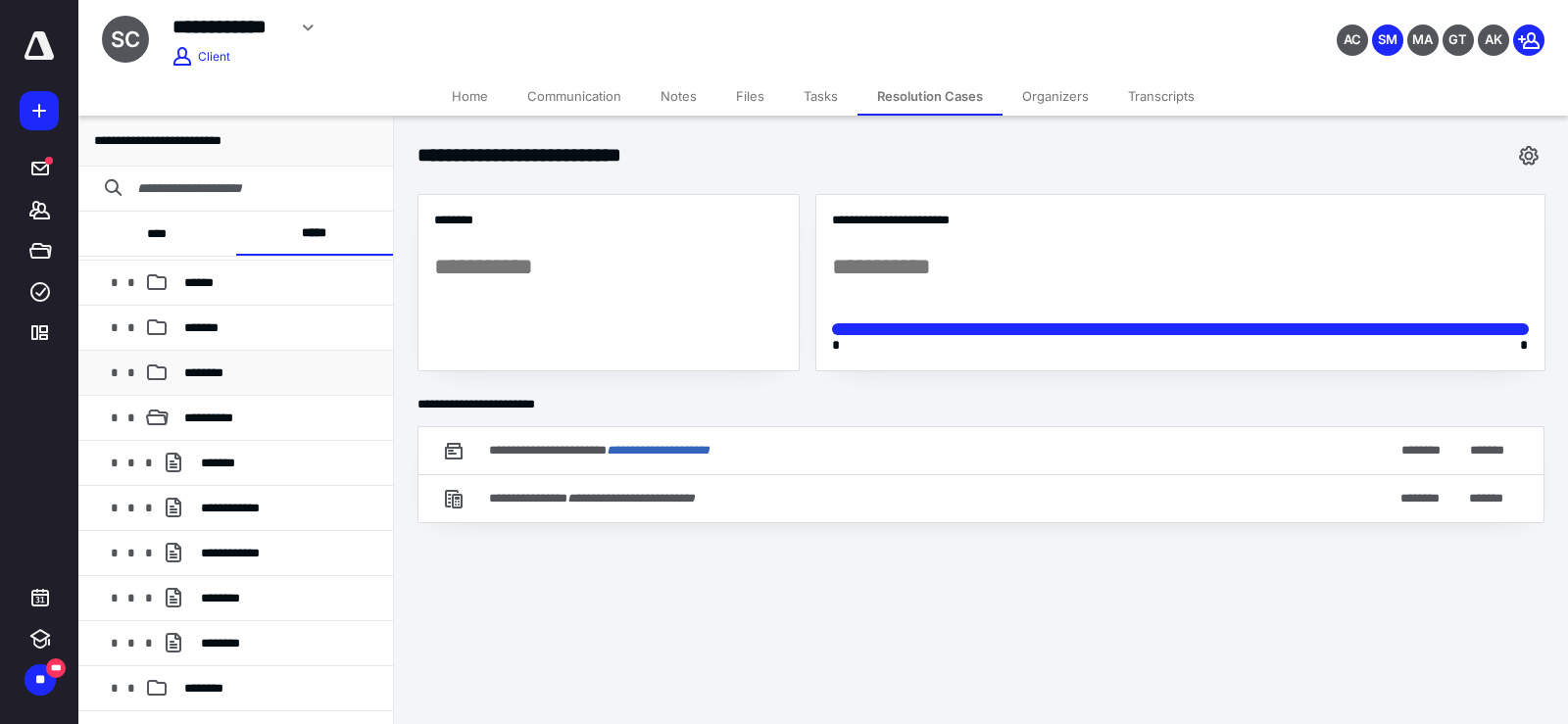 scroll, scrollTop: 0, scrollLeft: 0, axis: both 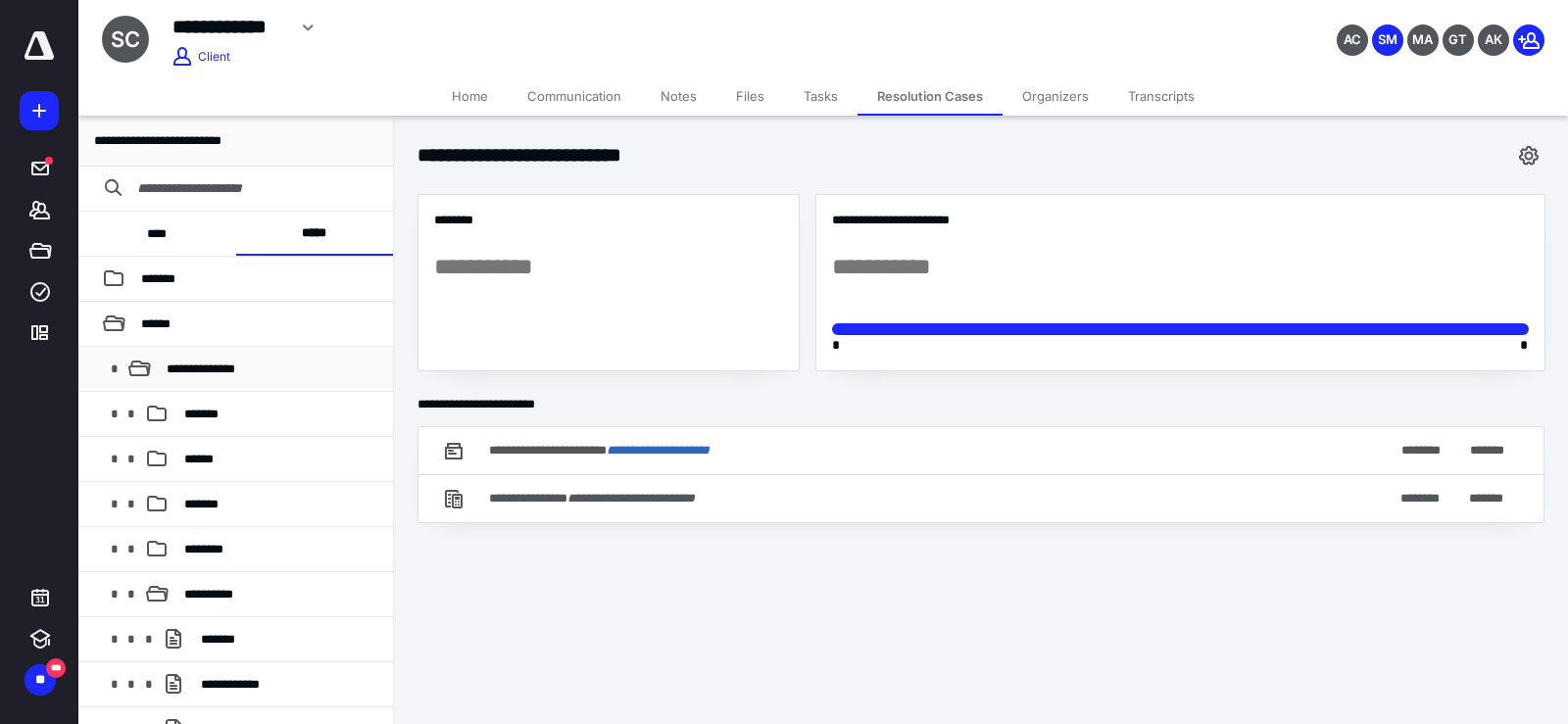 click on "**********" at bounding box center (271, 369) 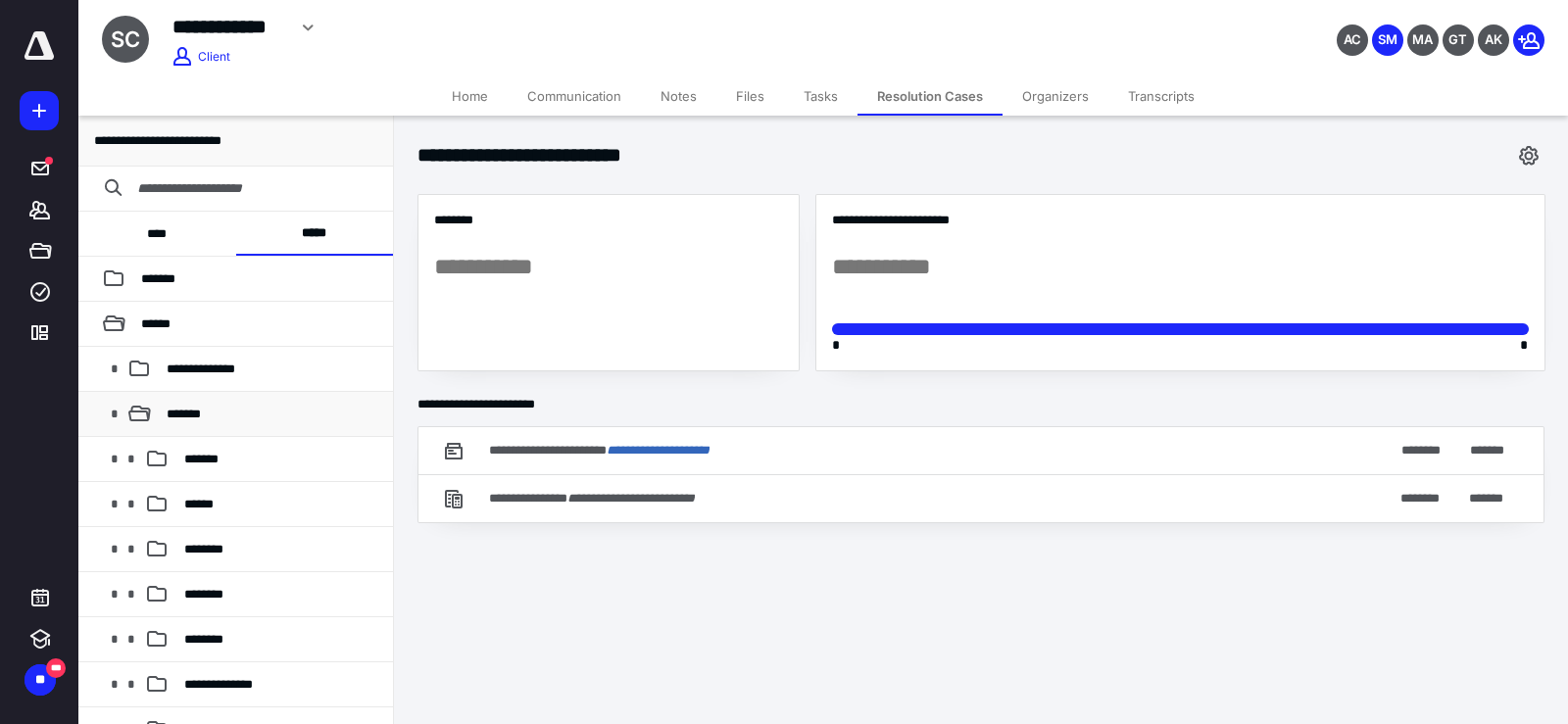 click on "*******" at bounding box center [271, 414] 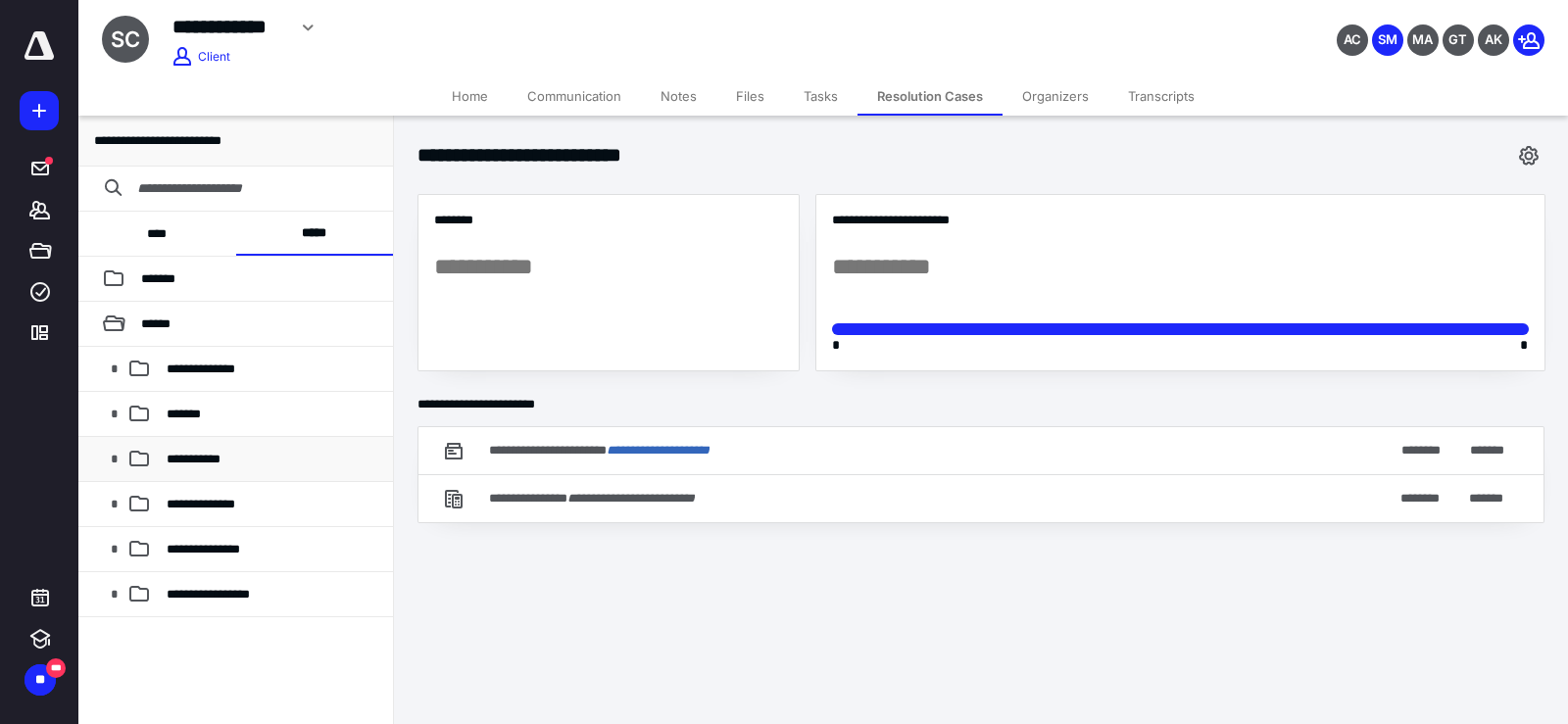 click on "**********" at bounding box center [235, 459] 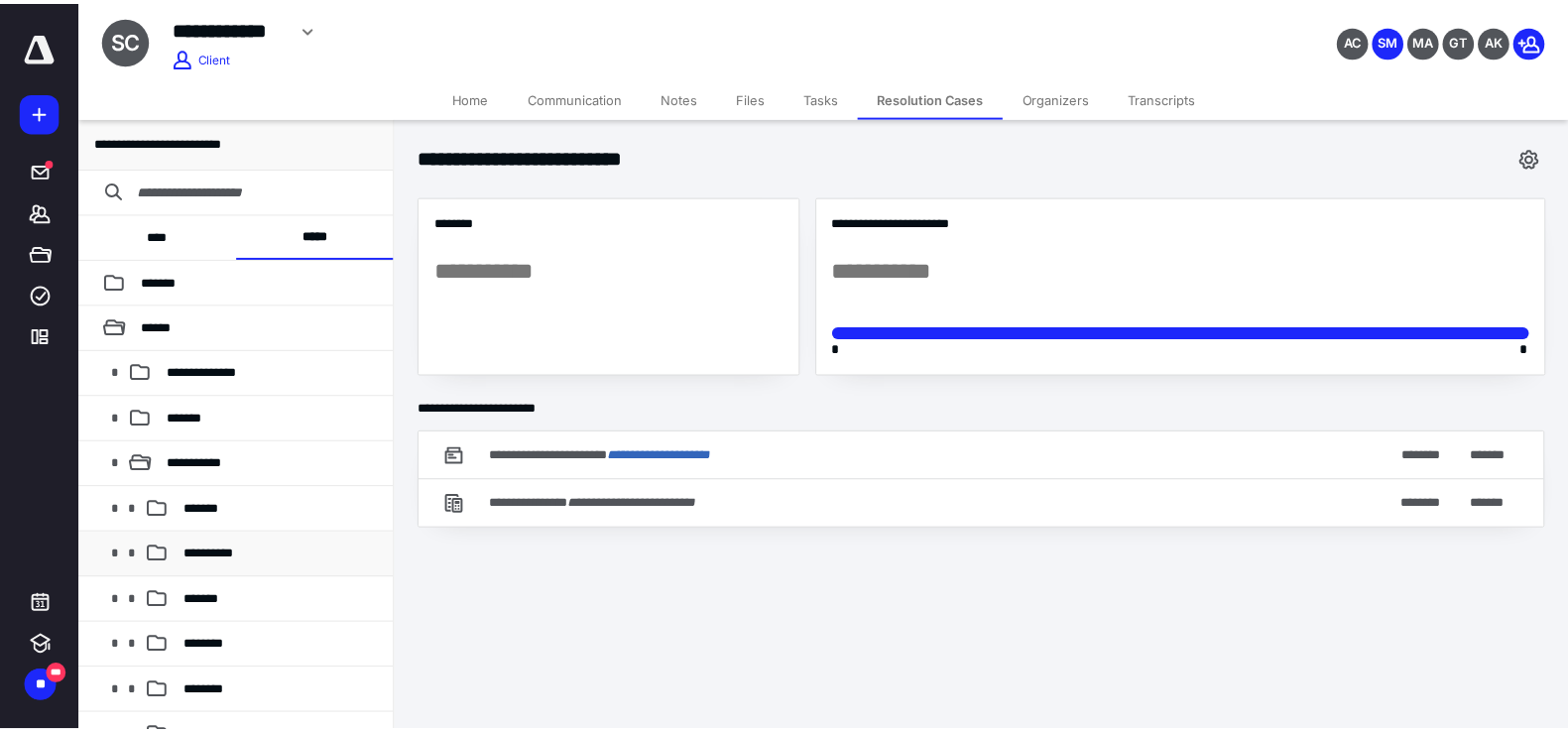 scroll, scrollTop: 123, scrollLeft: 0, axis: vertical 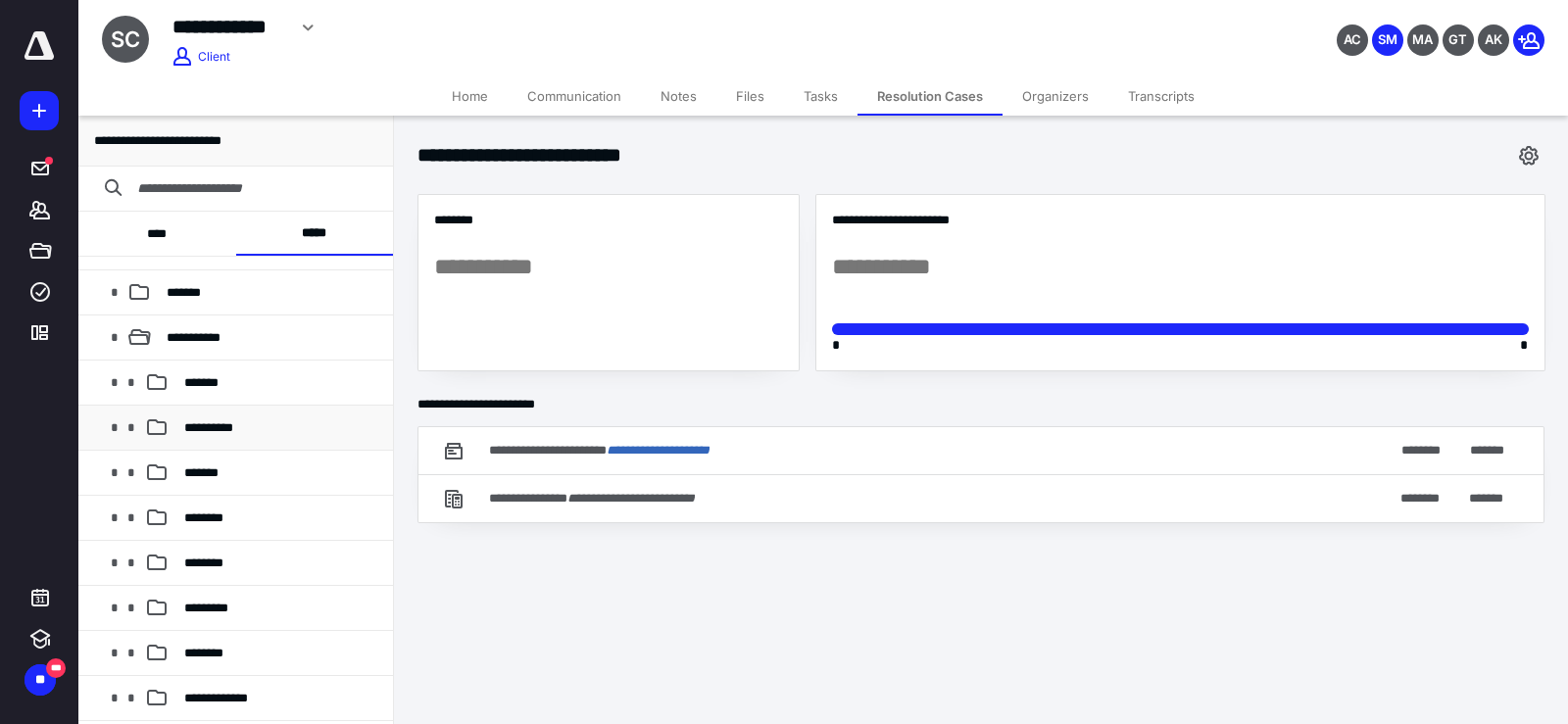 click on "**********" at bounding box center (235, 428) 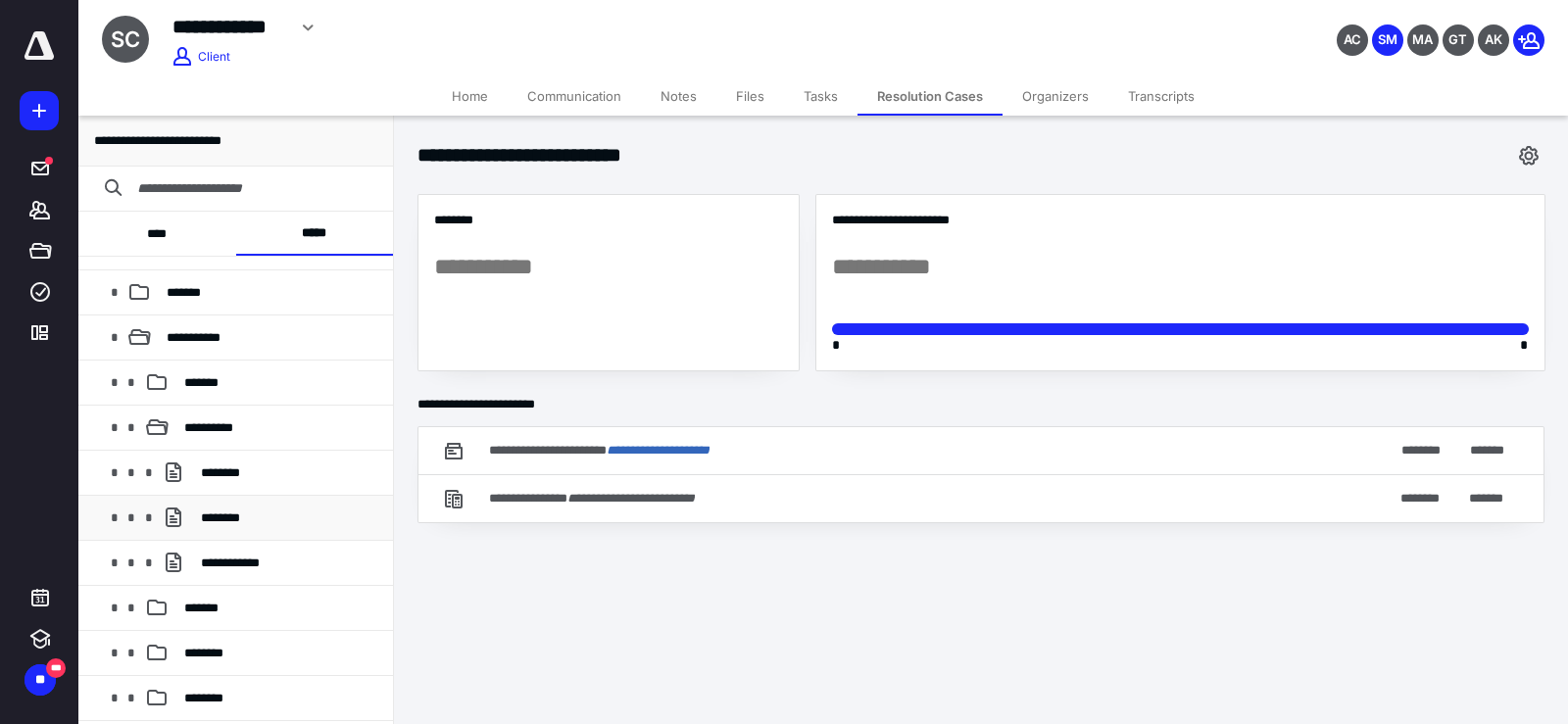click on "* * * ********" at bounding box center [235, 518] 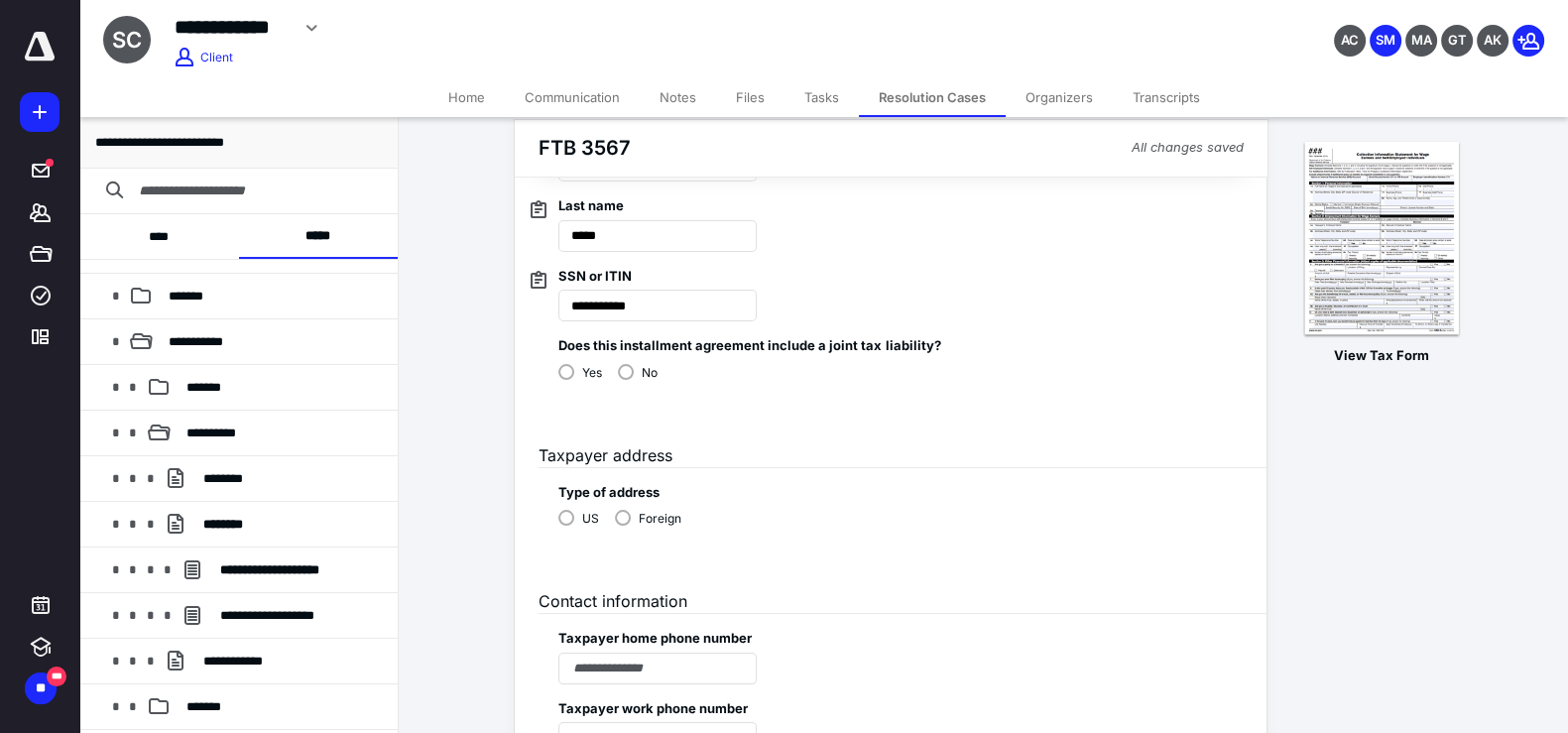 scroll, scrollTop: 287, scrollLeft: 0, axis: vertical 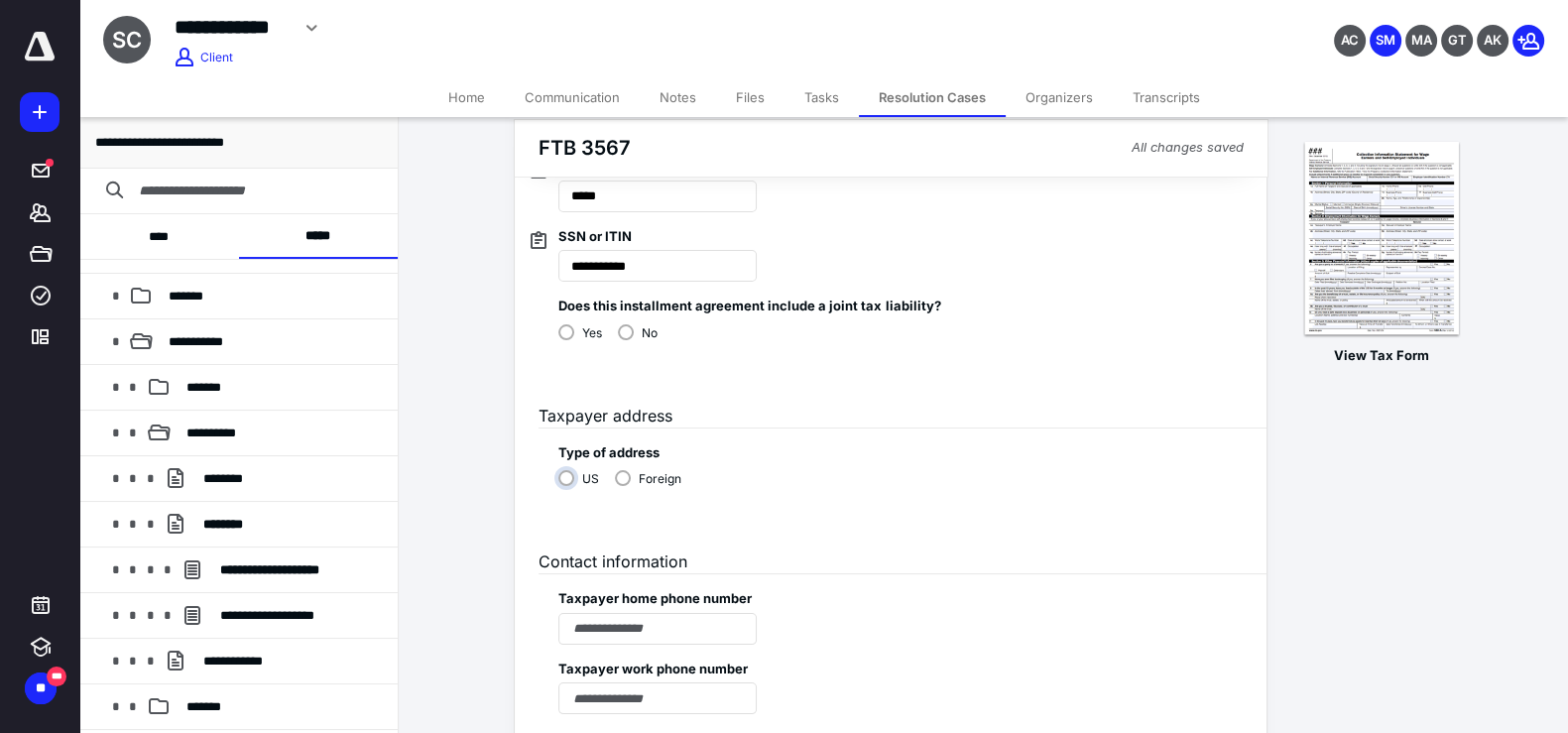 click on "US" at bounding box center (583, 486) 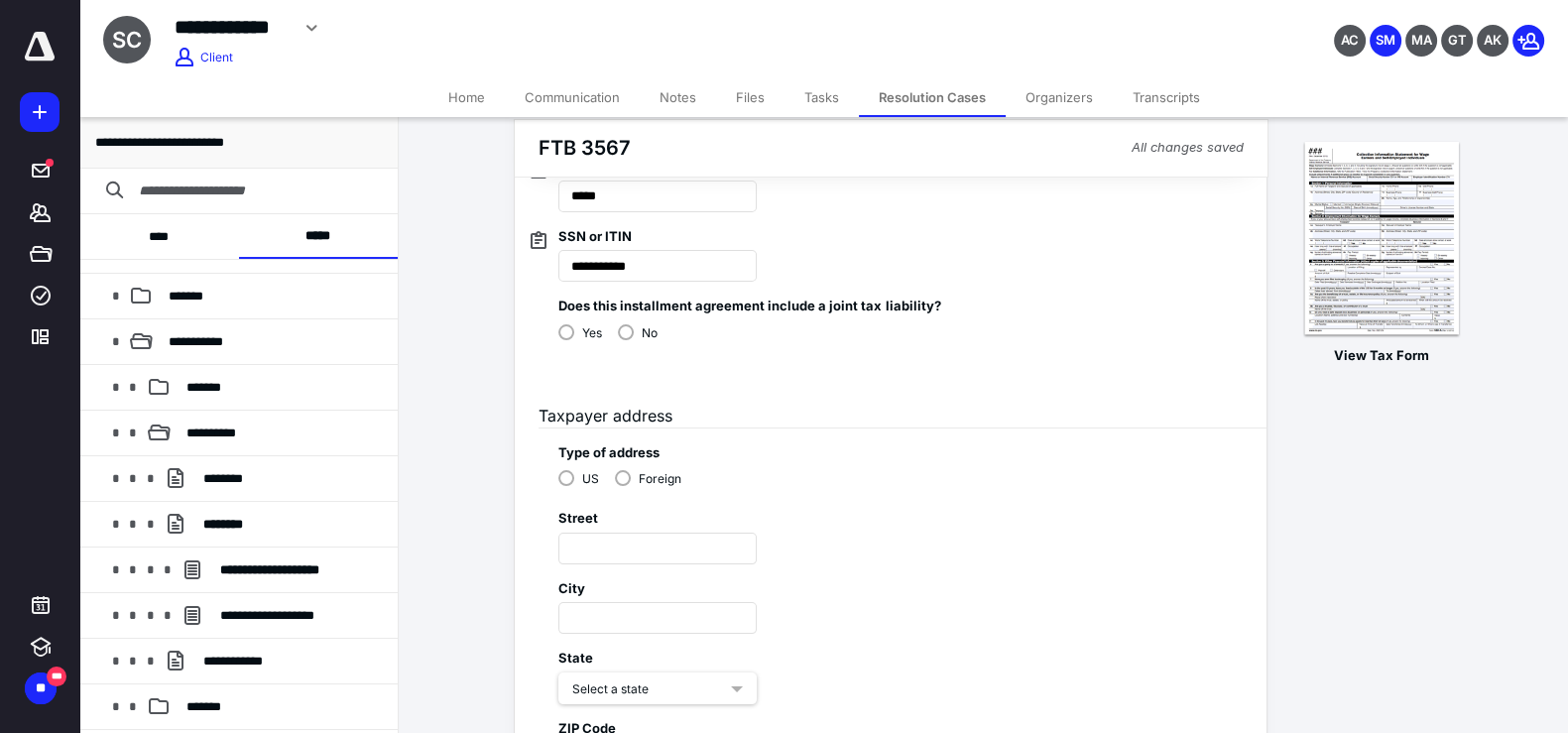 click on "No" at bounding box center (638, 331) 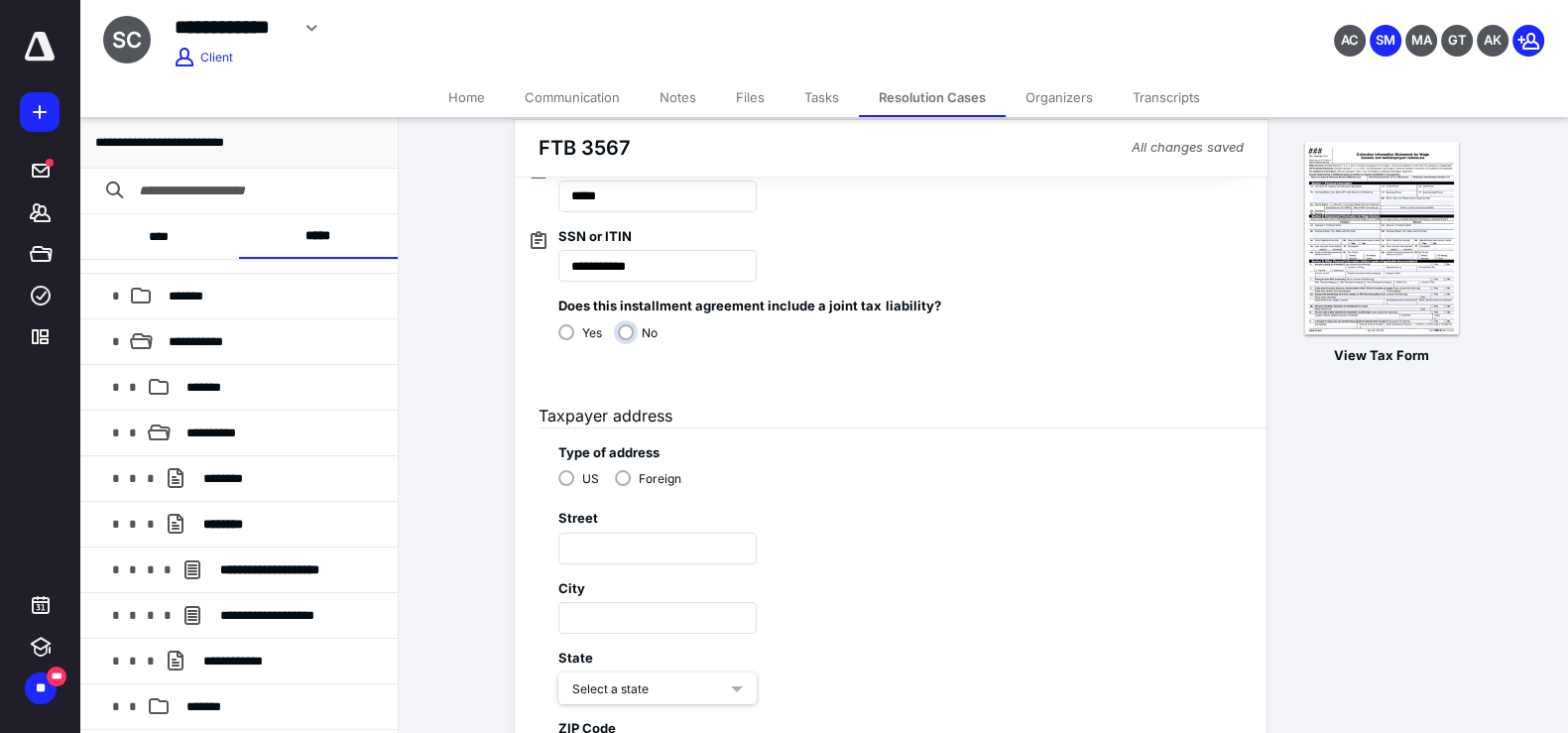 click on "No" at bounding box center (643, 340) 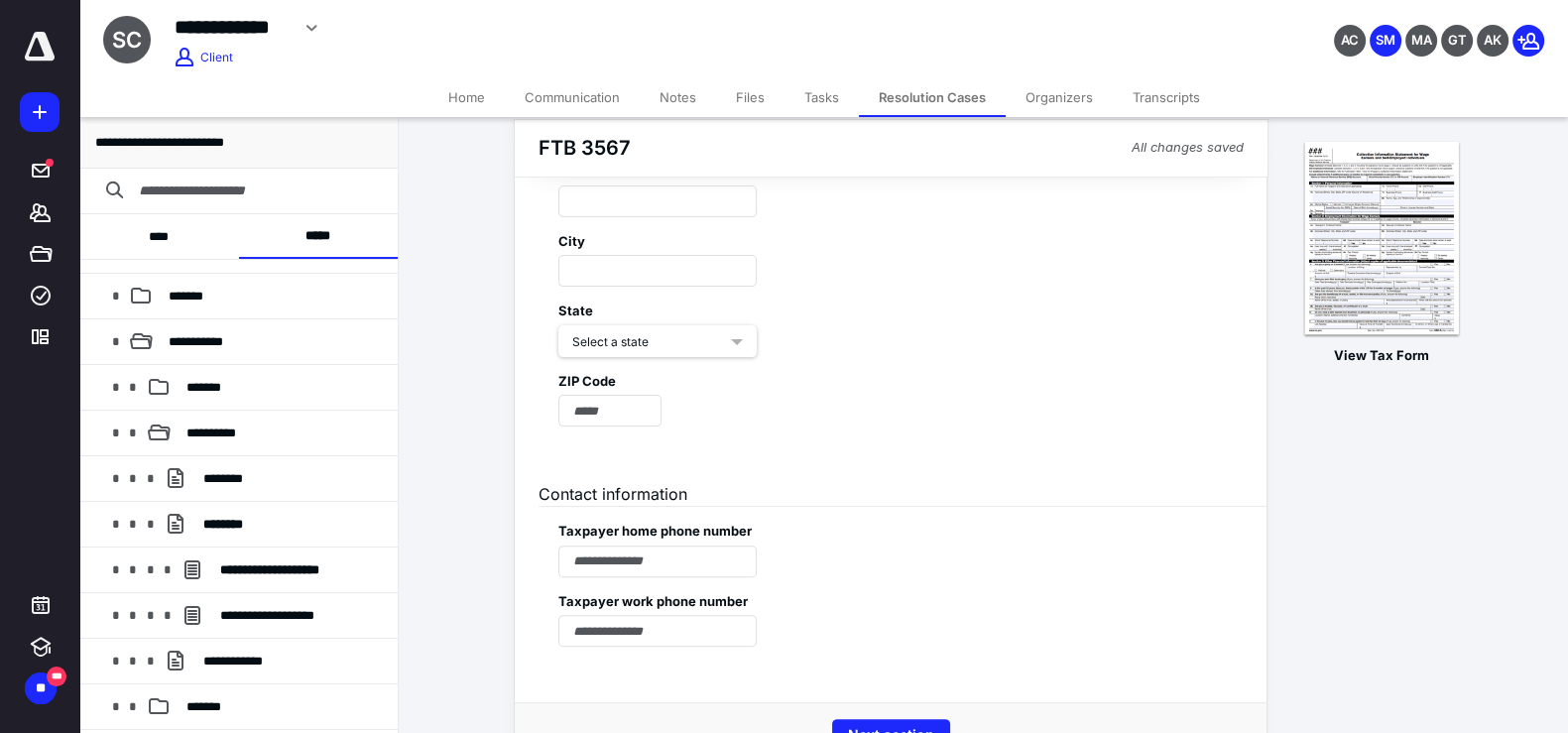 scroll, scrollTop: 689, scrollLeft: 0, axis: vertical 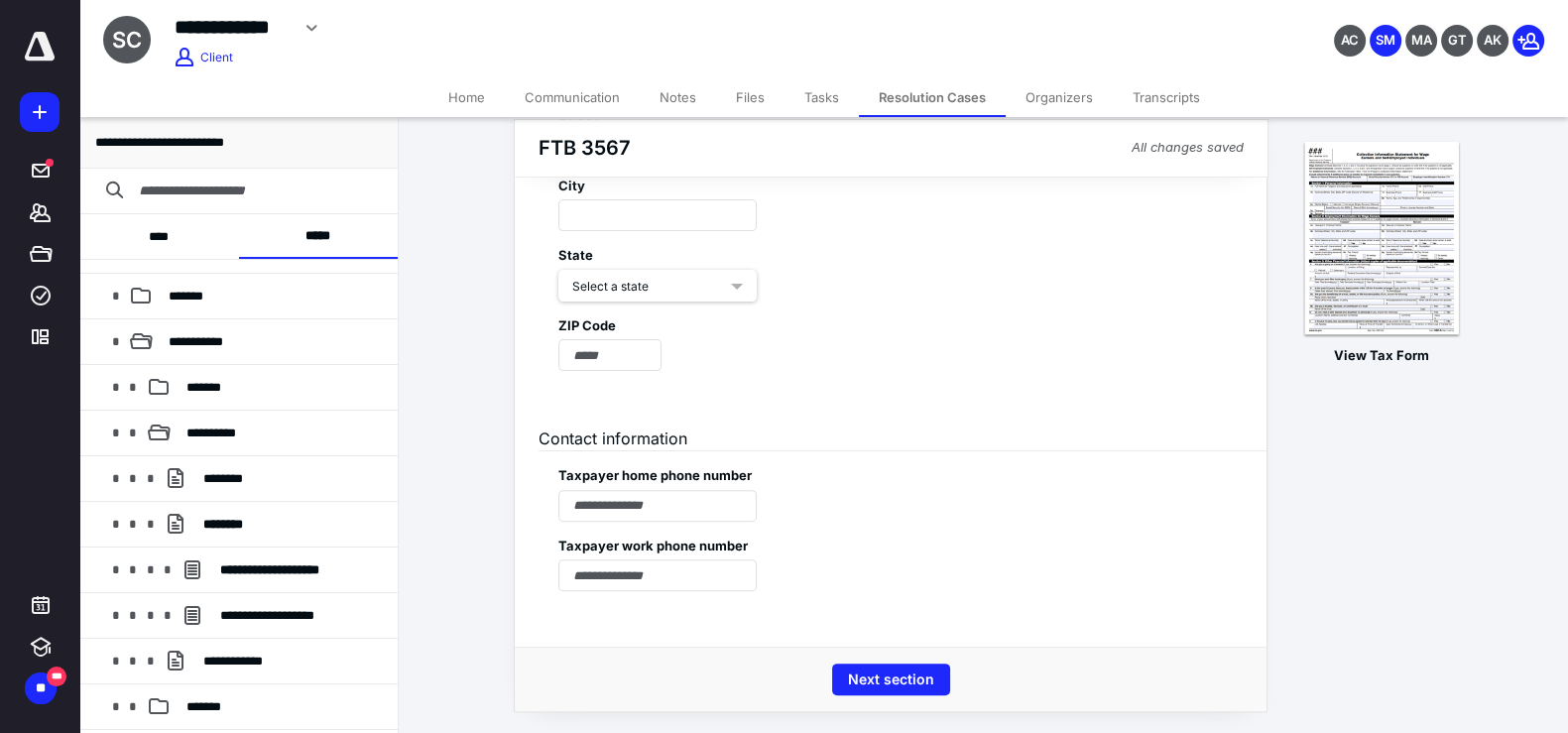 click on "Taxpayer work phone number" at bounding box center (891, 556) 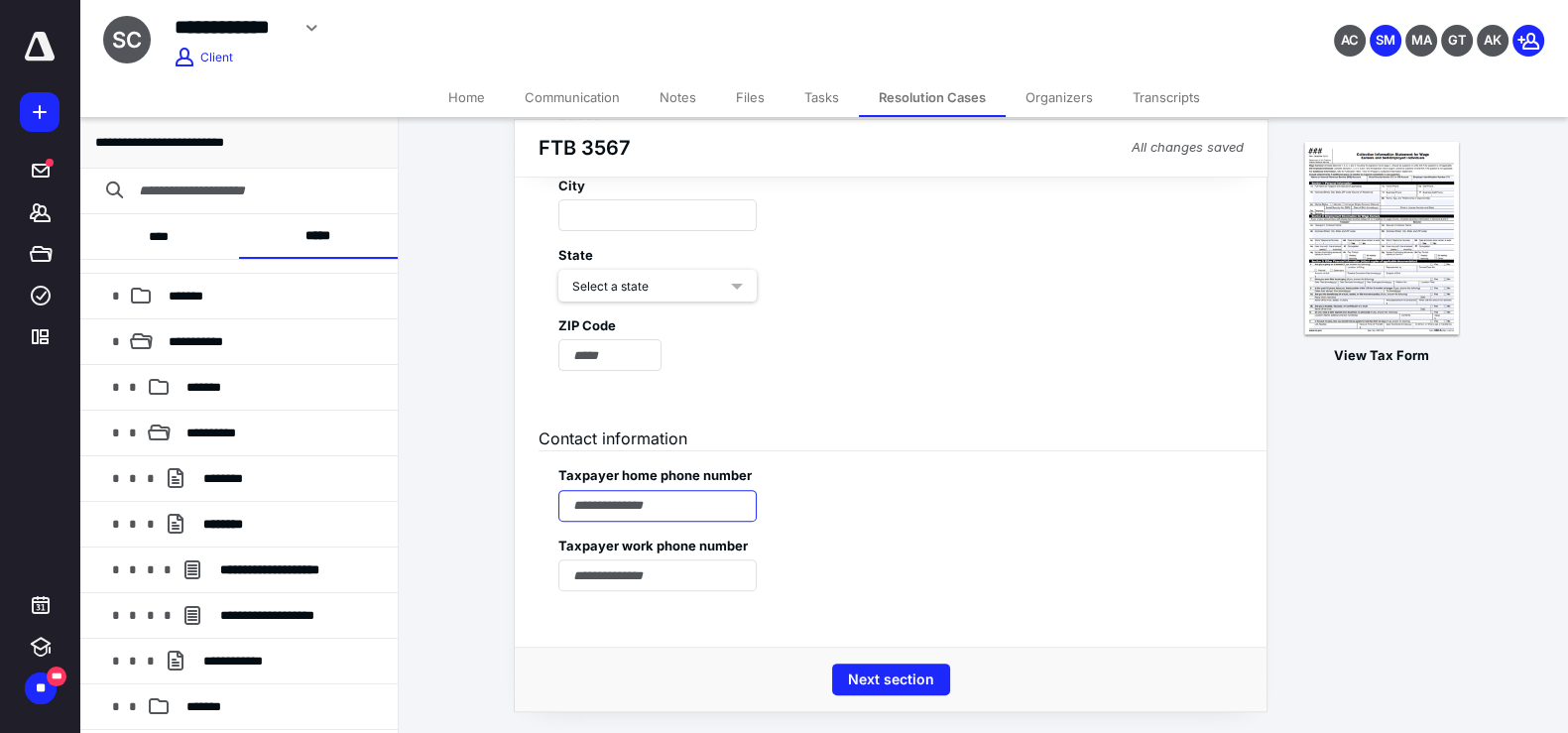 click at bounding box center [658, 506] 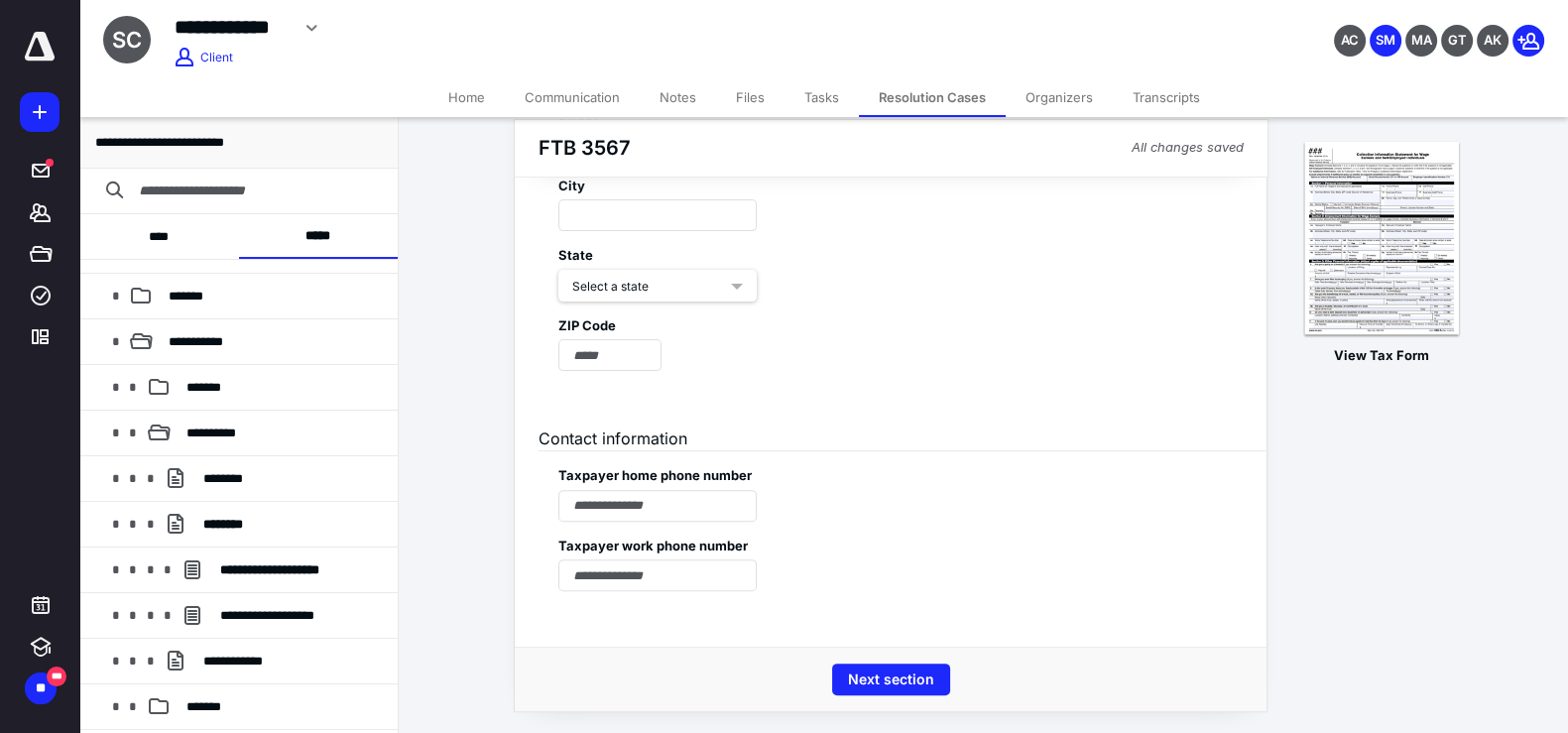 click on "Taxpayer home phone number" at bounding box center (891, 486) 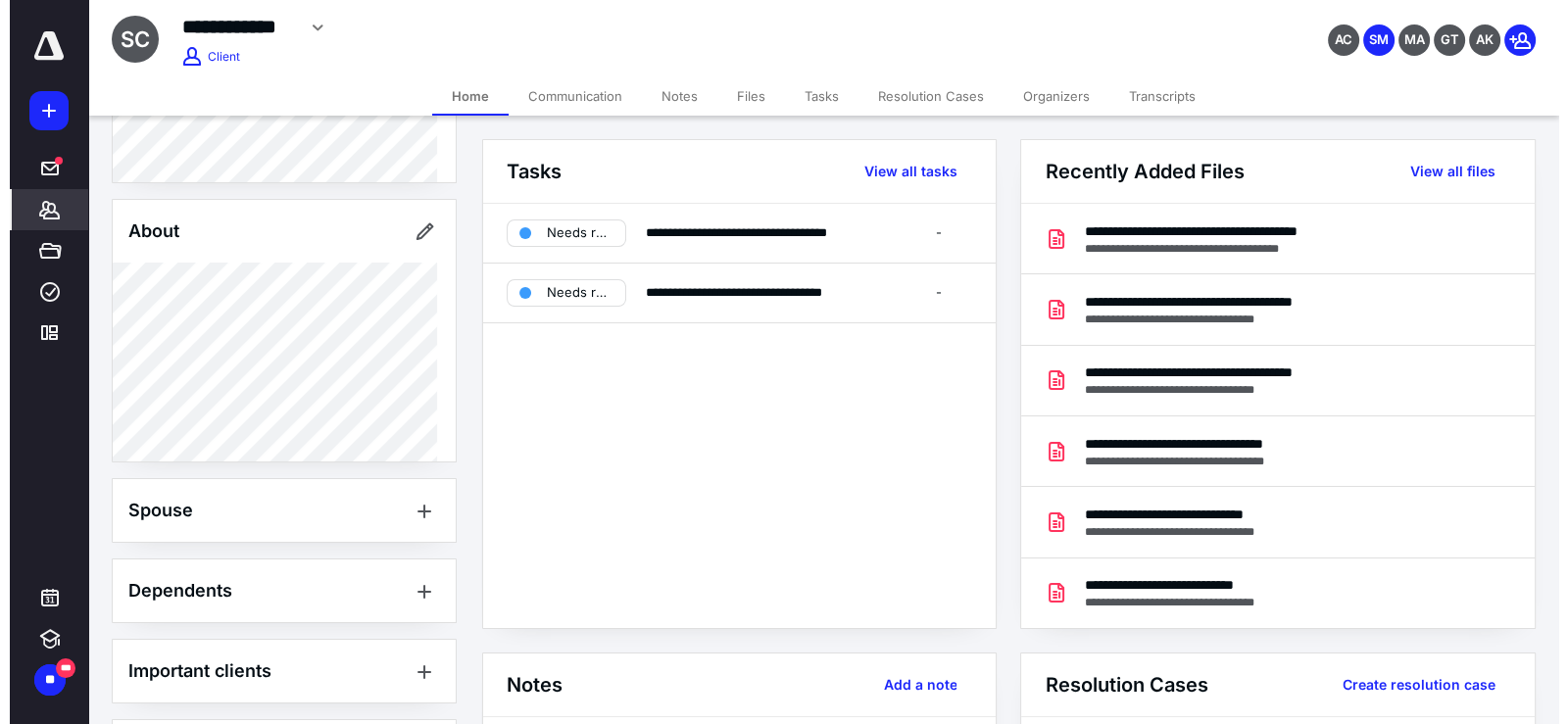 scroll, scrollTop: 0, scrollLeft: 0, axis: both 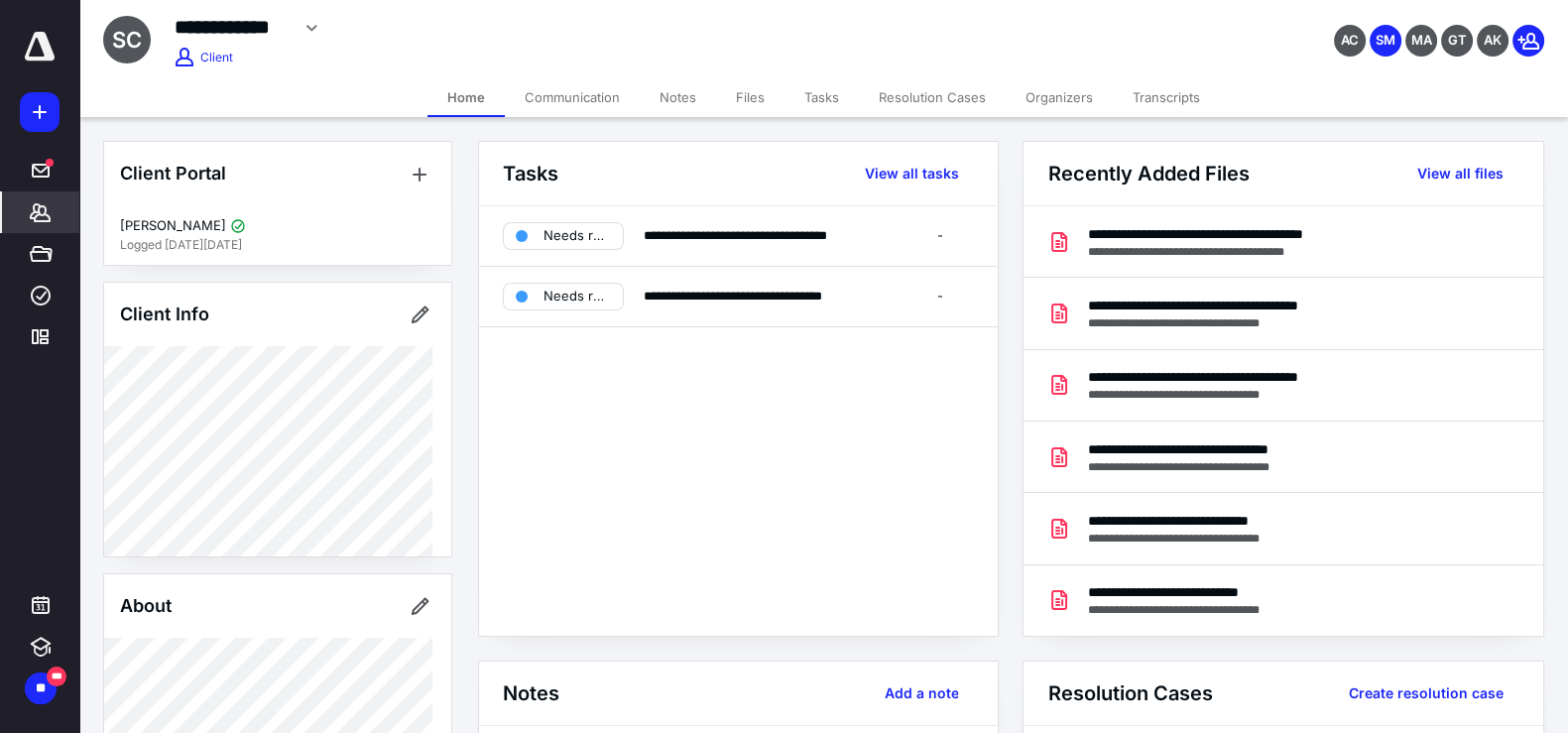 click on "Tasks" at bounding box center (821, 97) 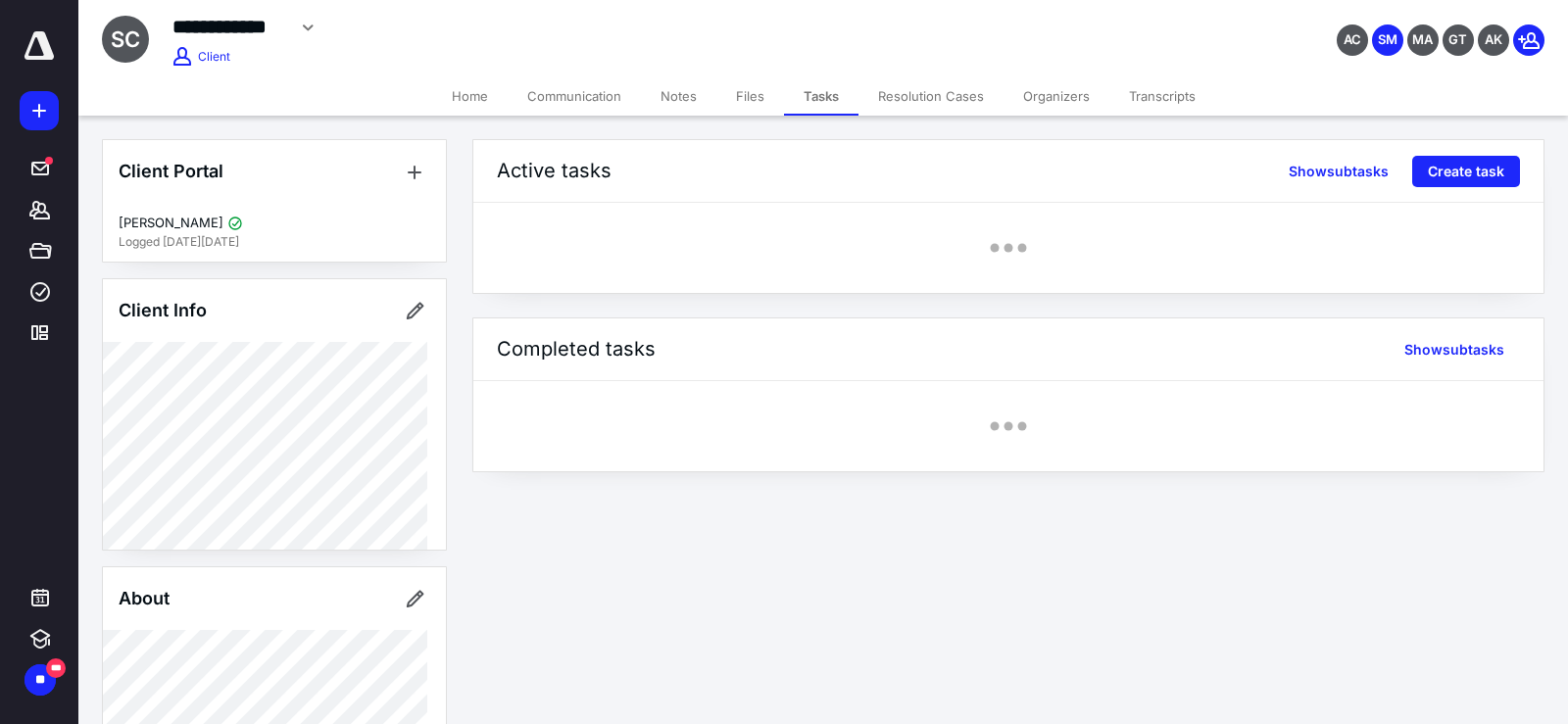 click on "Files" at bounding box center [750, 96] 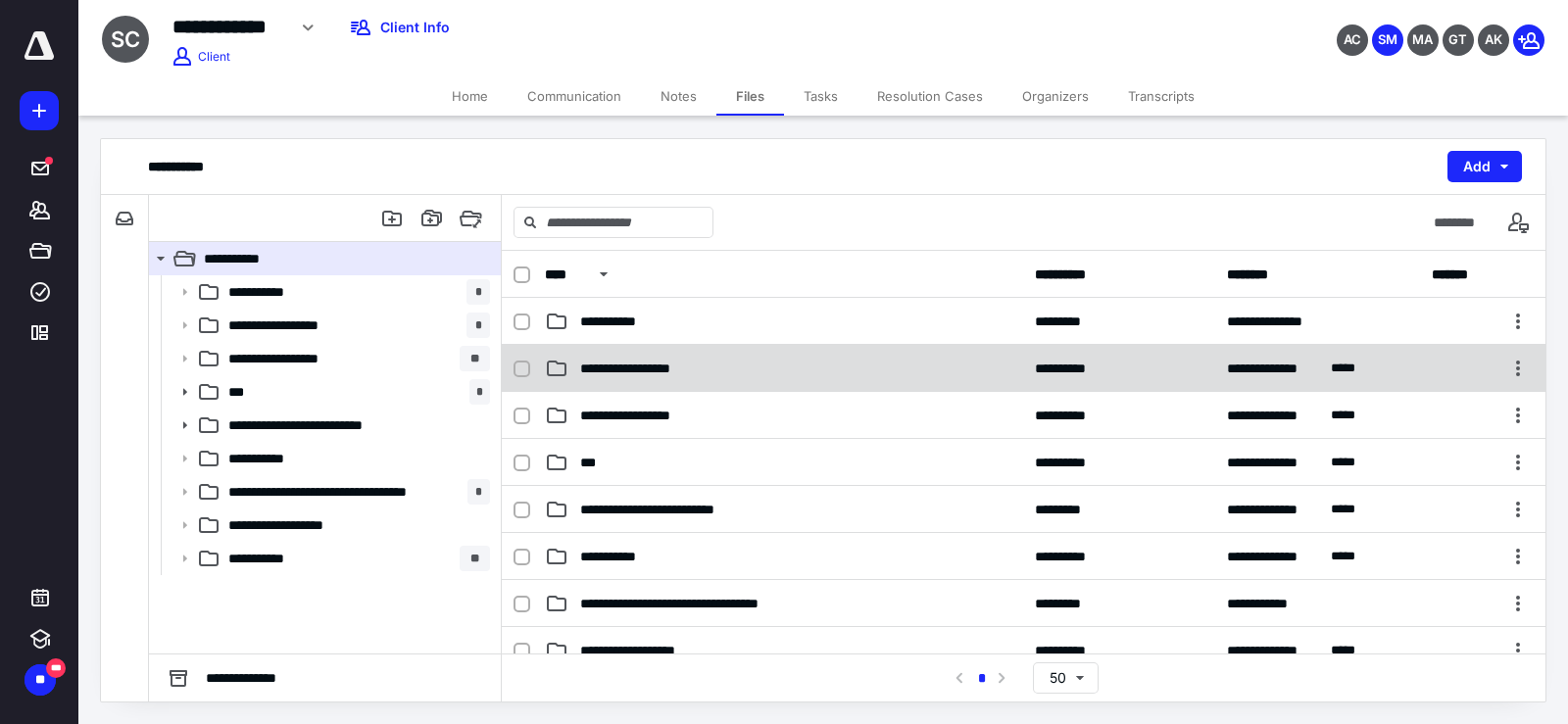 click on "**********" at bounding box center [784, 368] 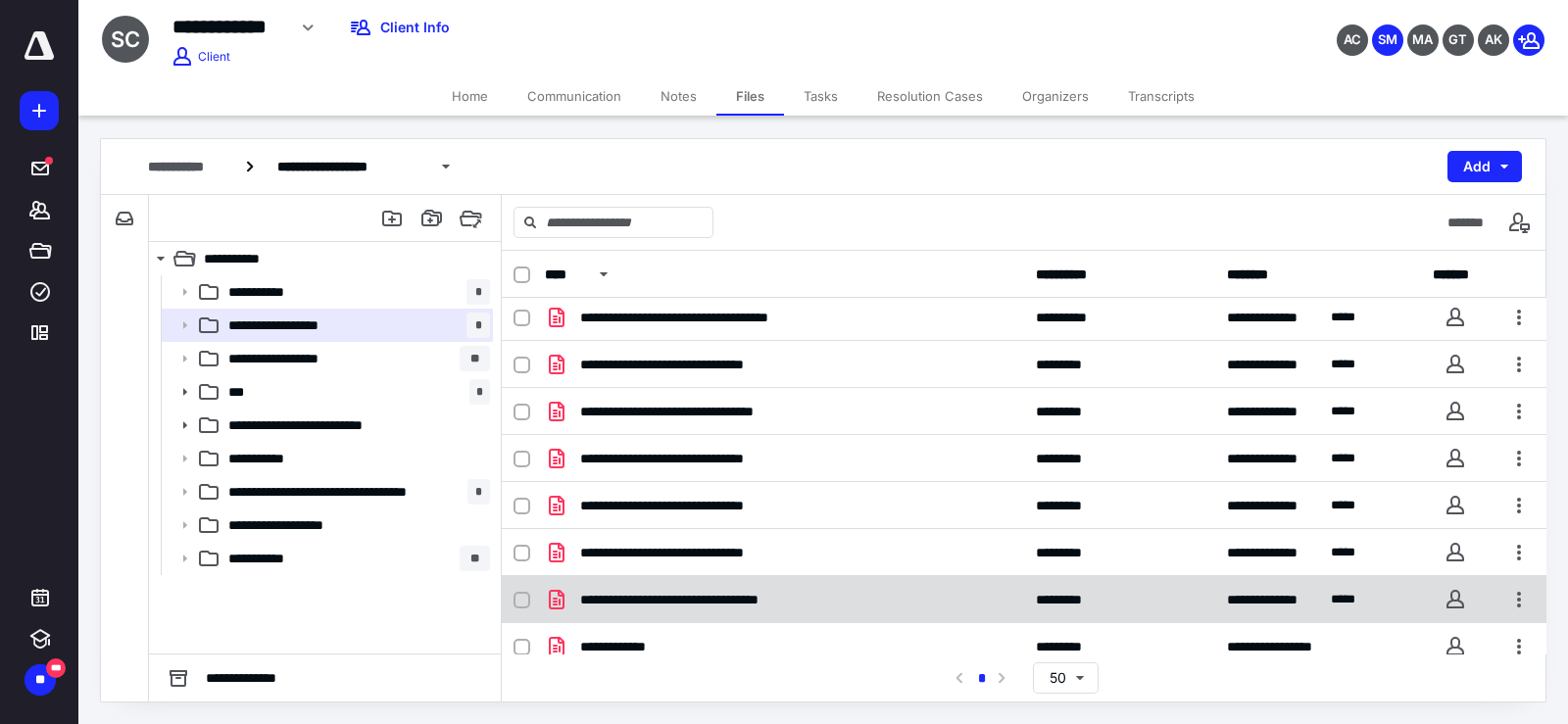 scroll, scrollTop: 0, scrollLeft: 0, axis: both 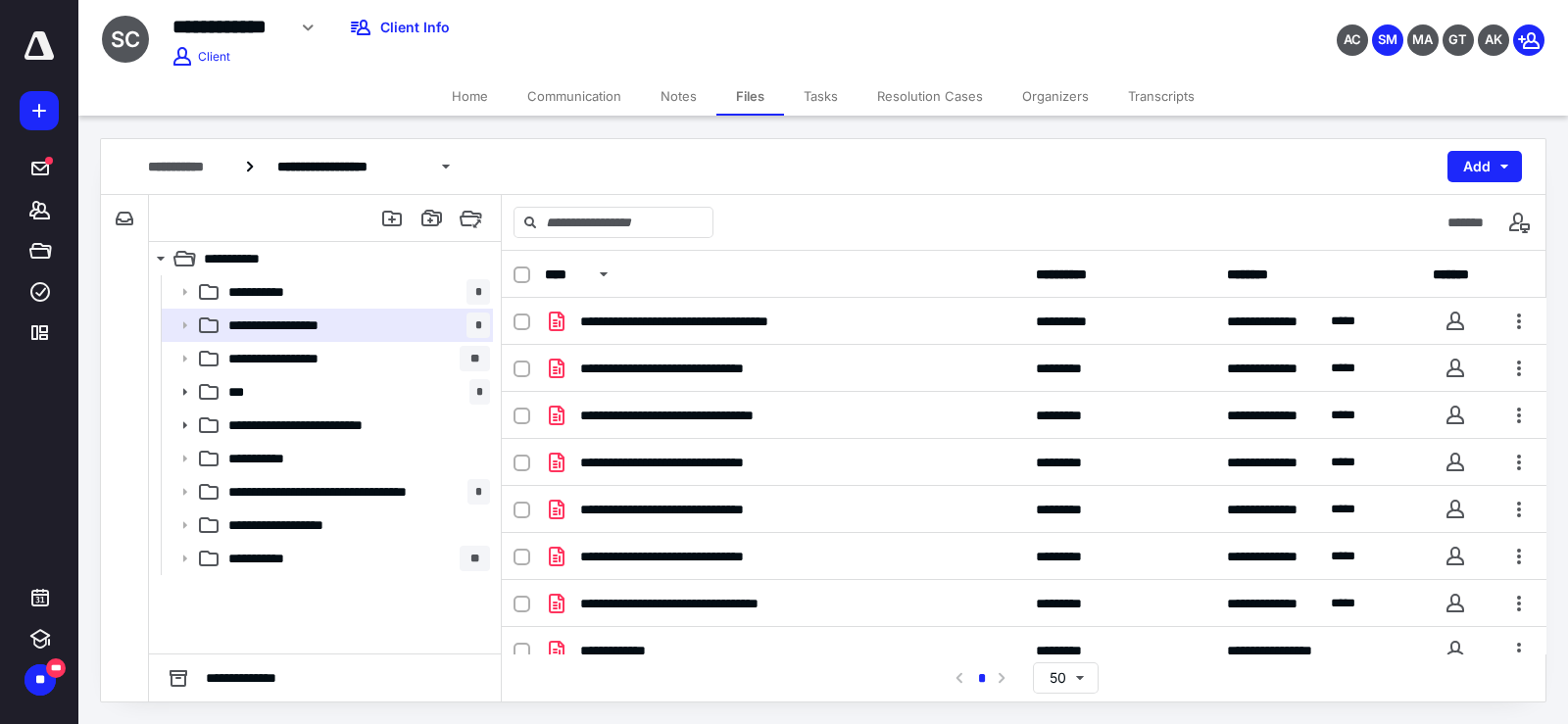 click on "Files" at bounding box center [750, 96] 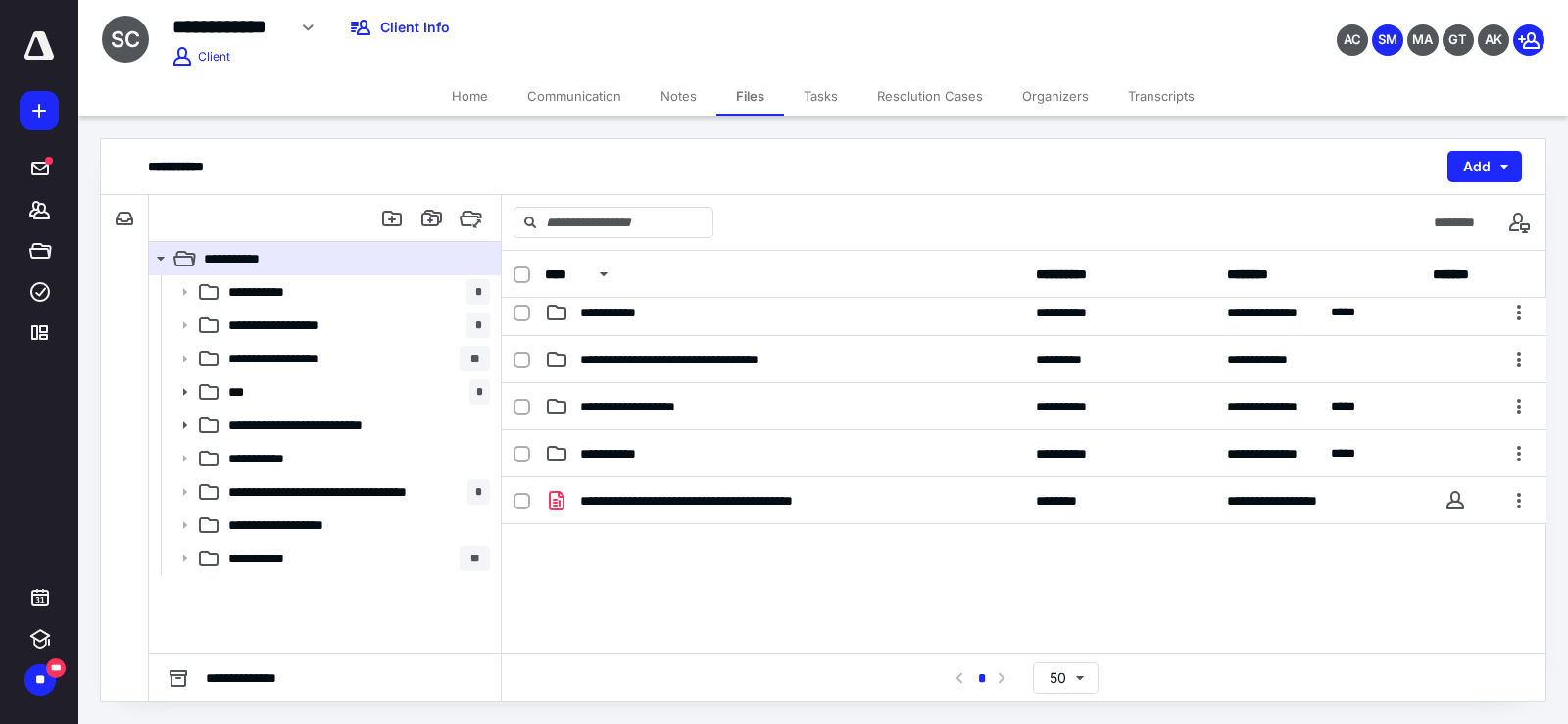 scroll, scrollTop: 0, scrollLeft: 0, axis: both 